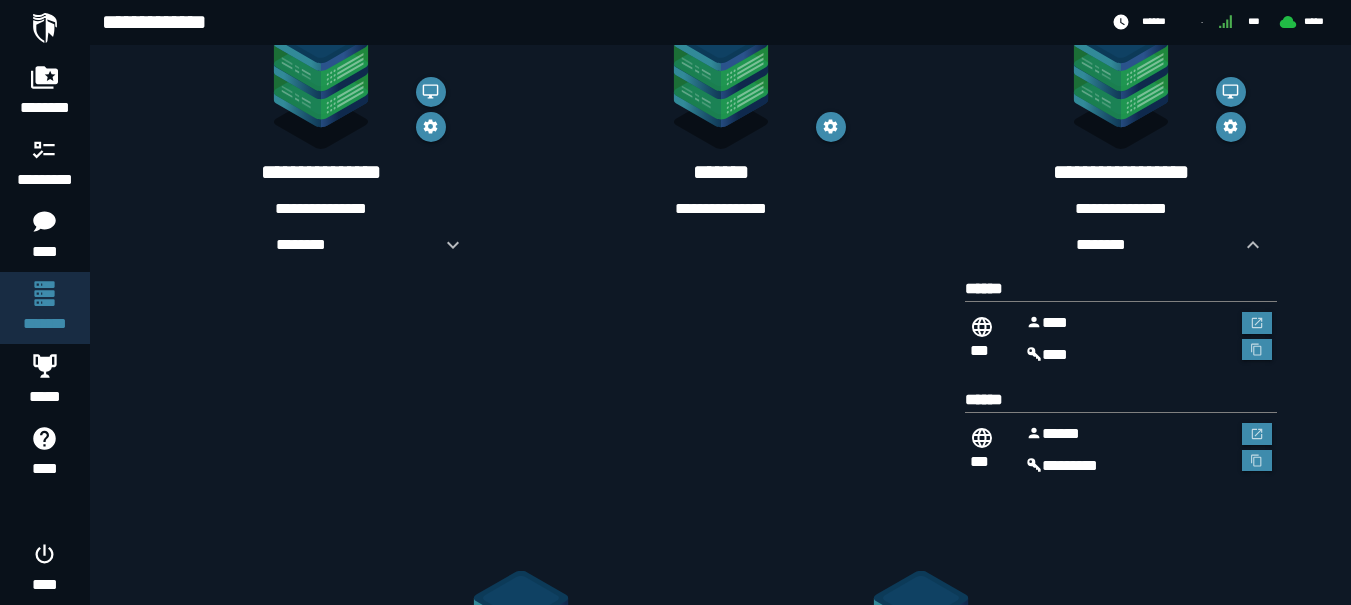 scroll, scrollTop: 0, scrollLeft: 0, axis: both 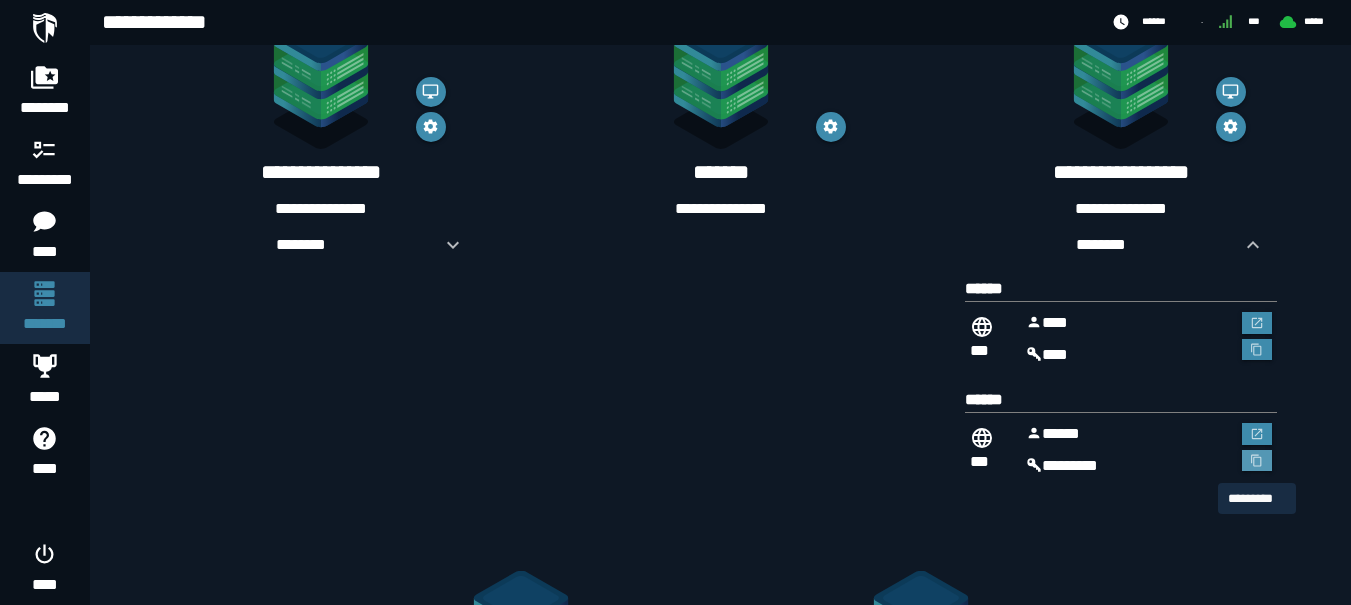 click 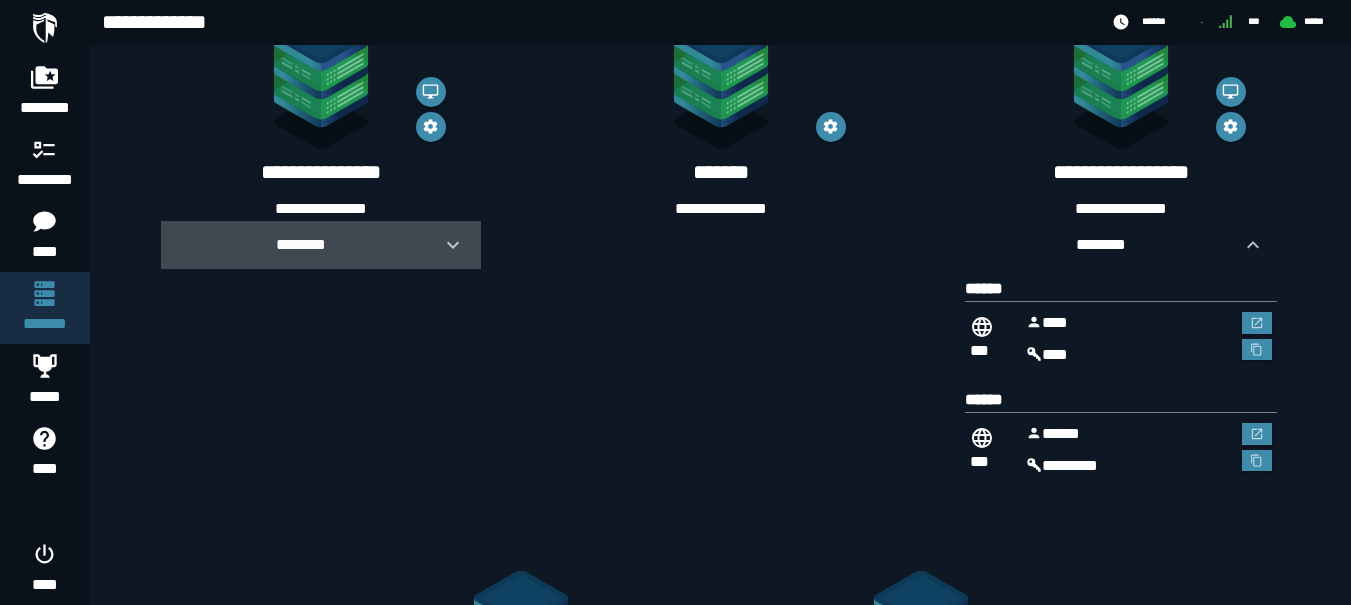 click 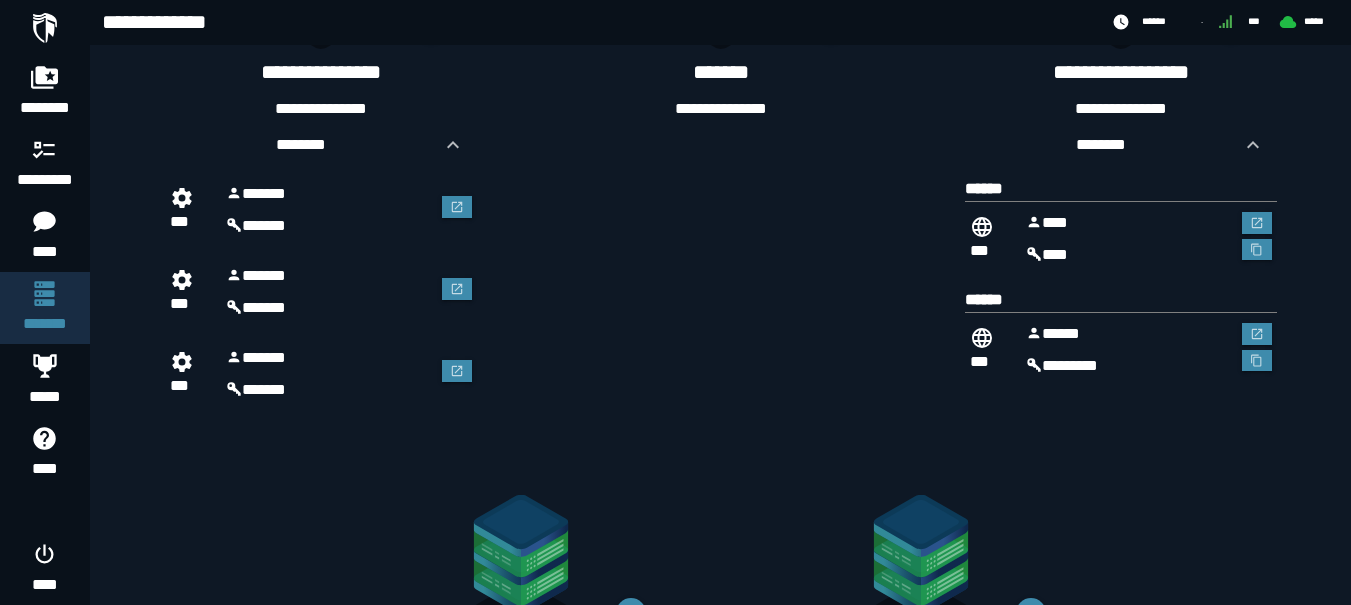 scroll, scrollTop: 434, scrollLeft: 0, axis: vertical 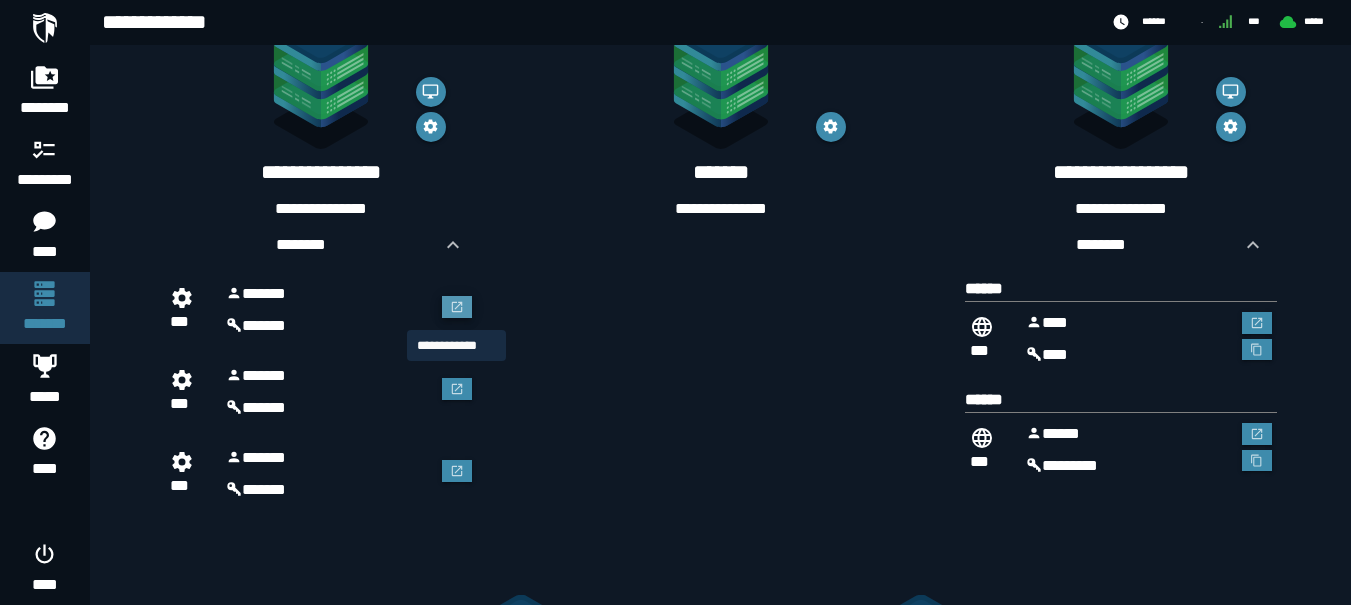 click at bounding box center (457, 307) 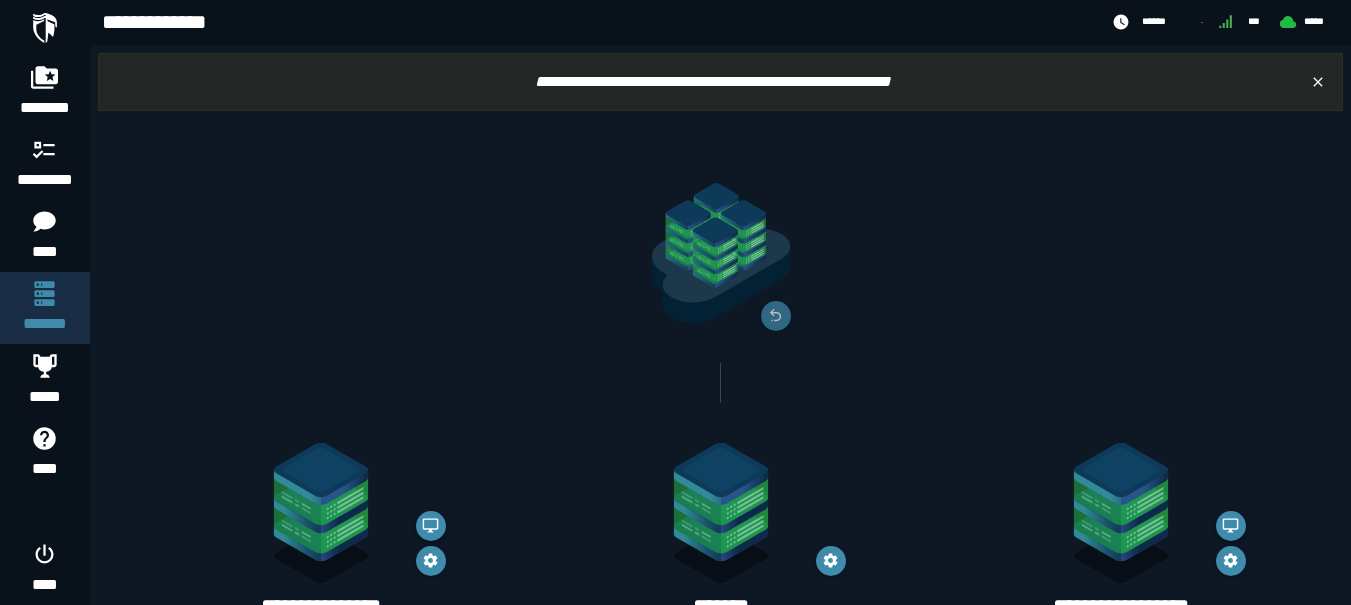 scroll, scrollTop: 434, scrollLeft: 0, axis: vertical 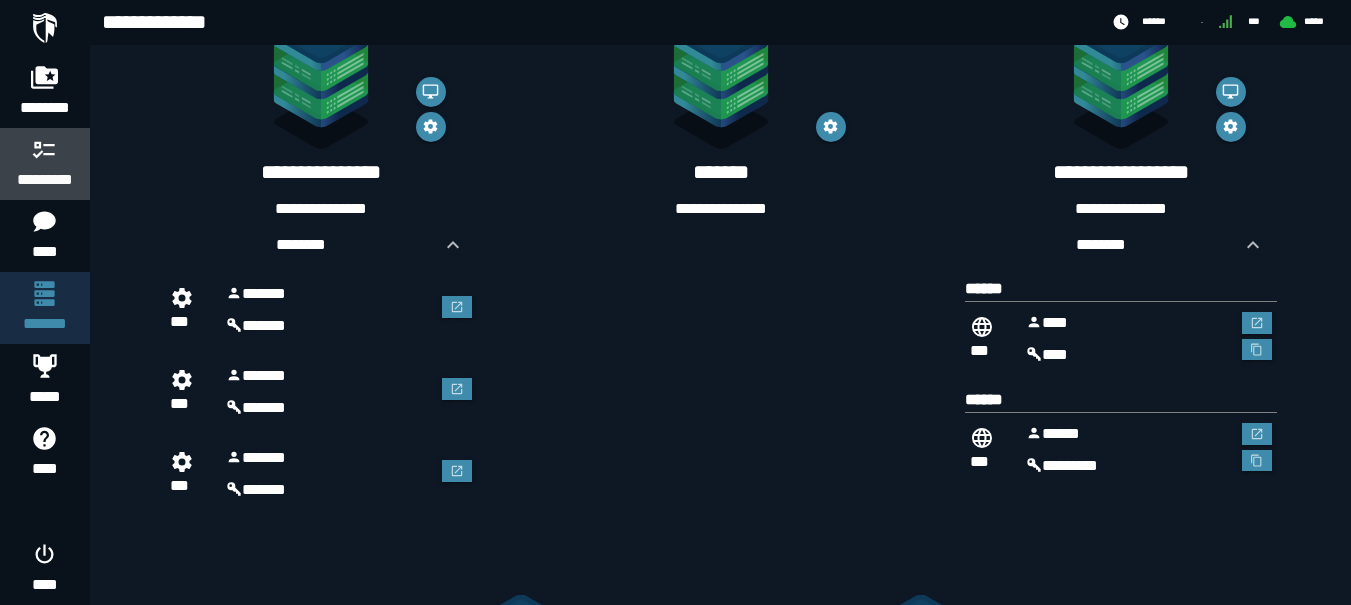 click 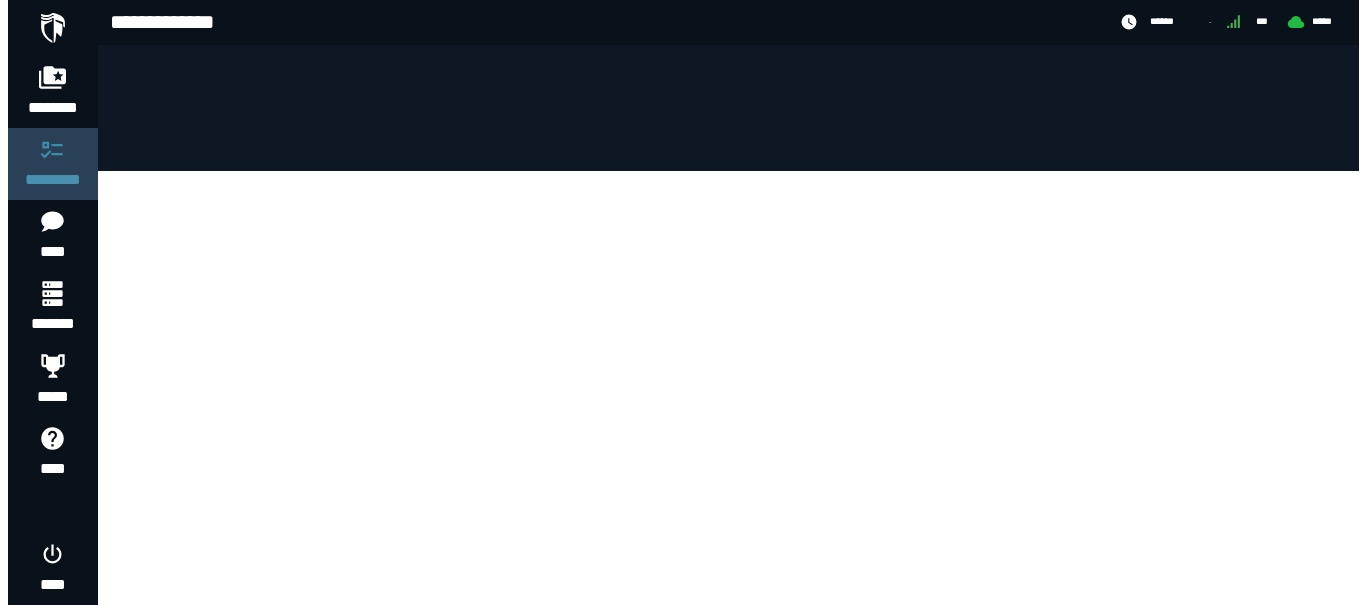 scroll, scrollTop: 0, scrollLeft: 0, axis: both 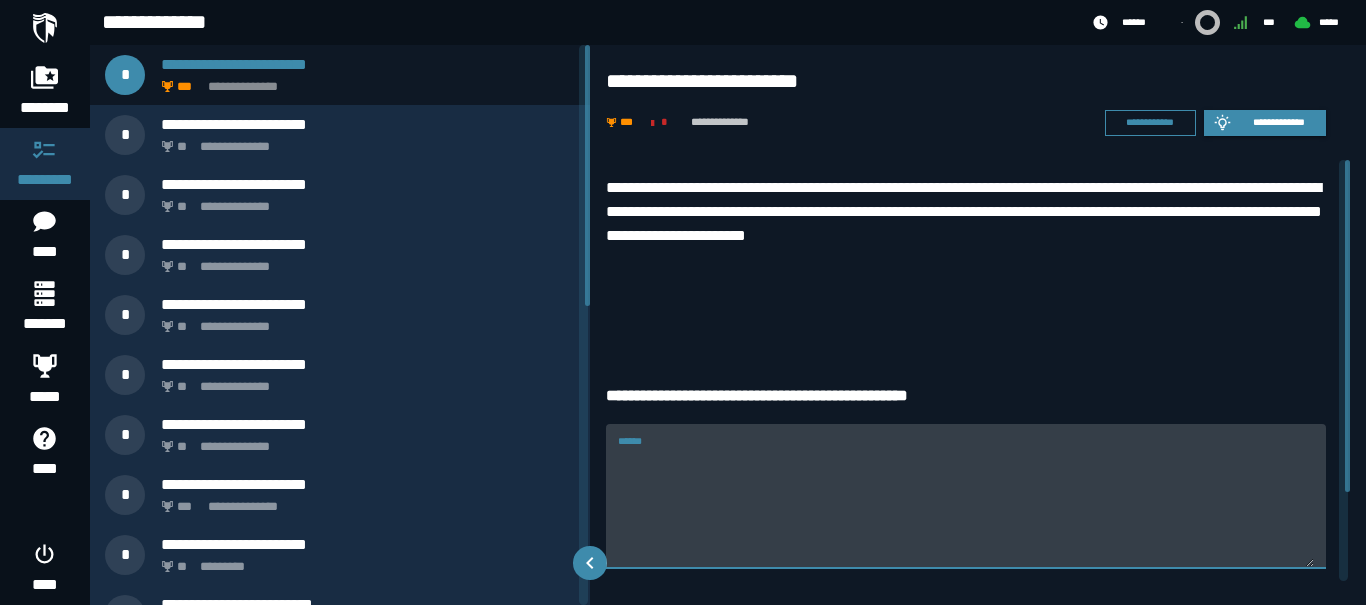 click on "******" at bounding box center [966, 495] 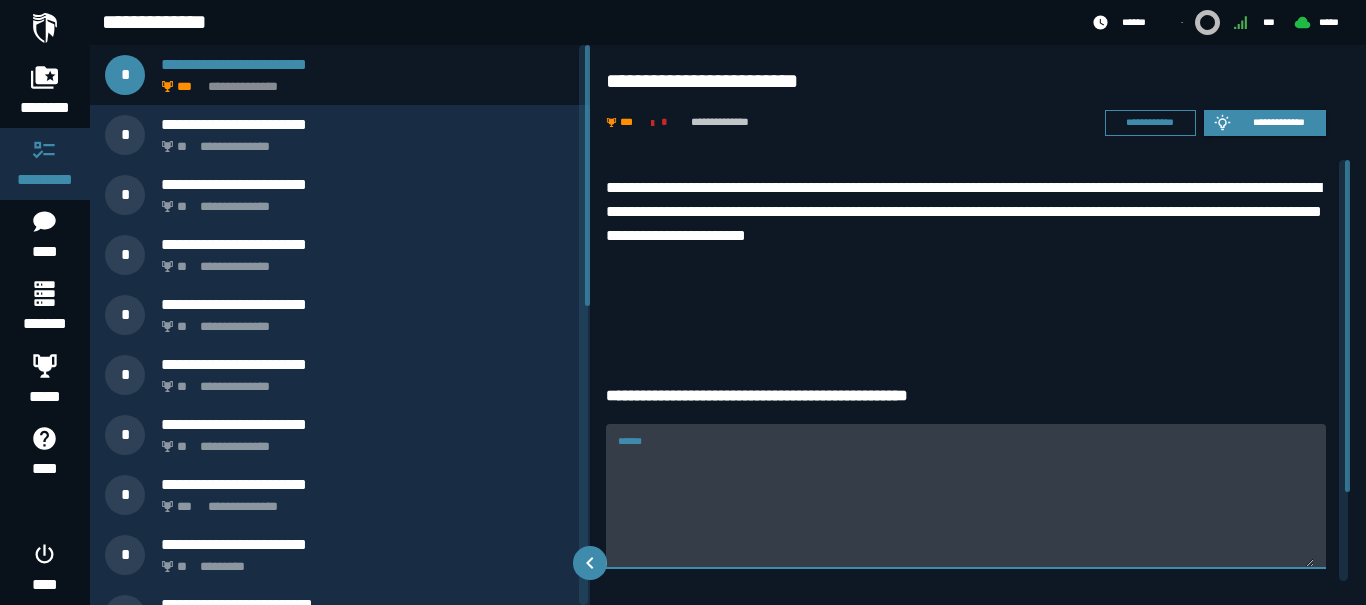 paste on "**********" 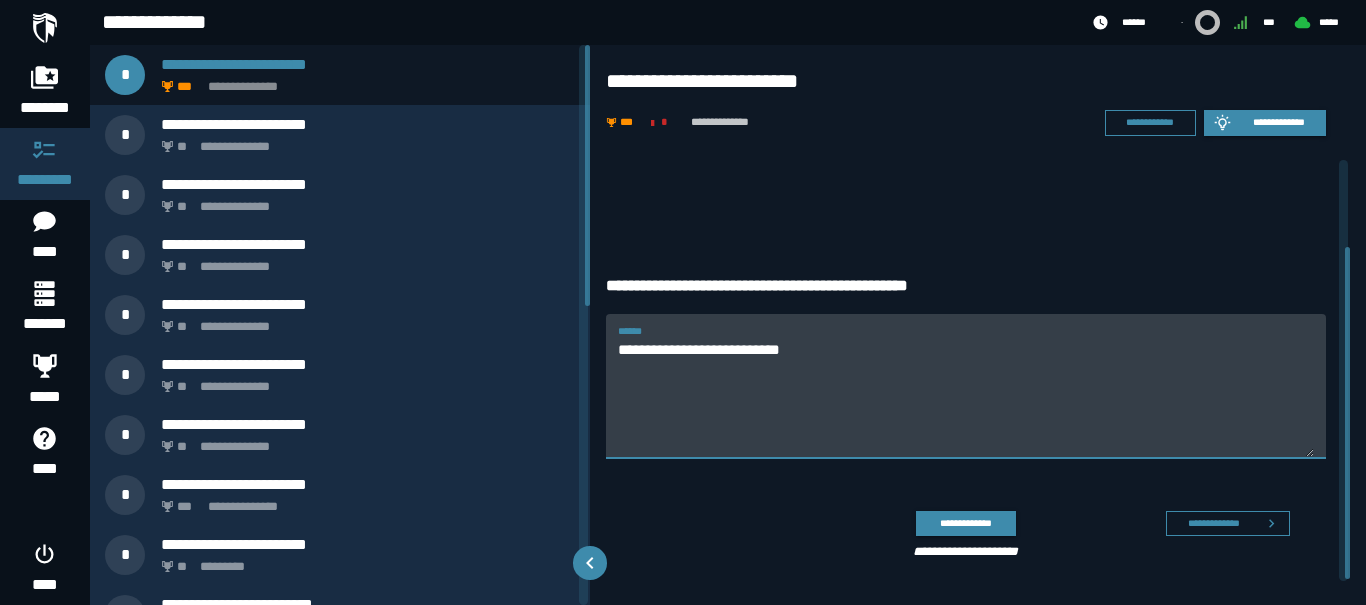 scroll, scrollTop: 113, scrollLeft: 0, axis: vertical 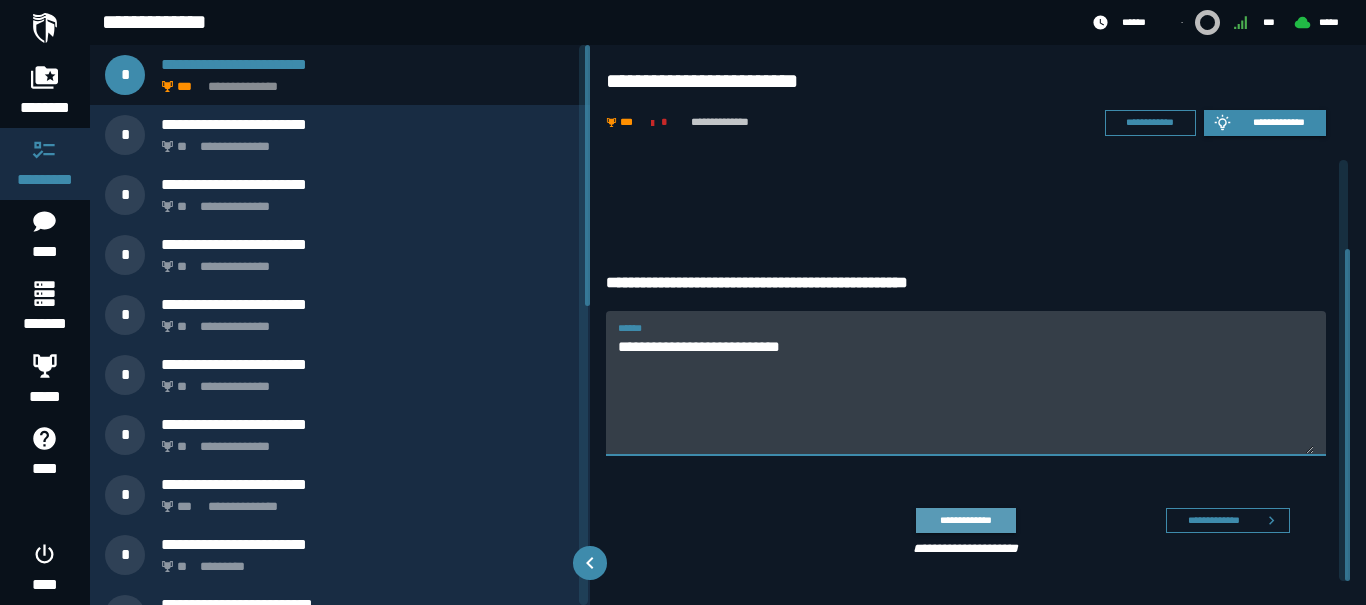 type on "**********" 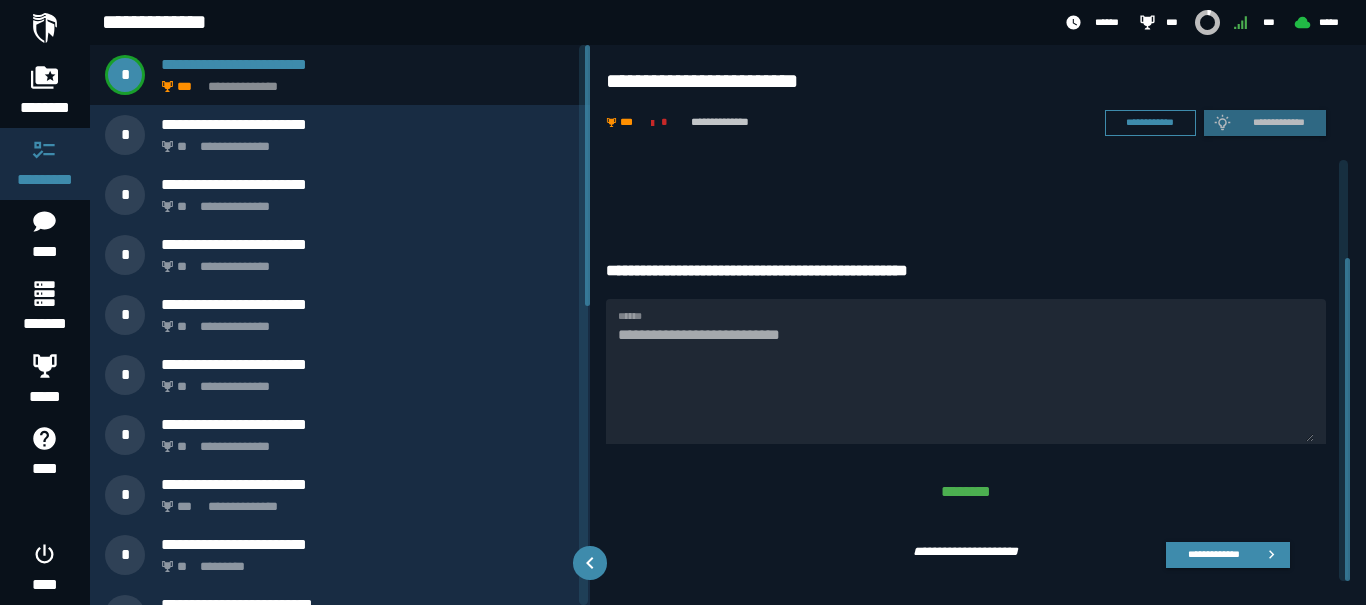 scroll, scrollTop: 128, scrollLeft: 0, axis: vertical 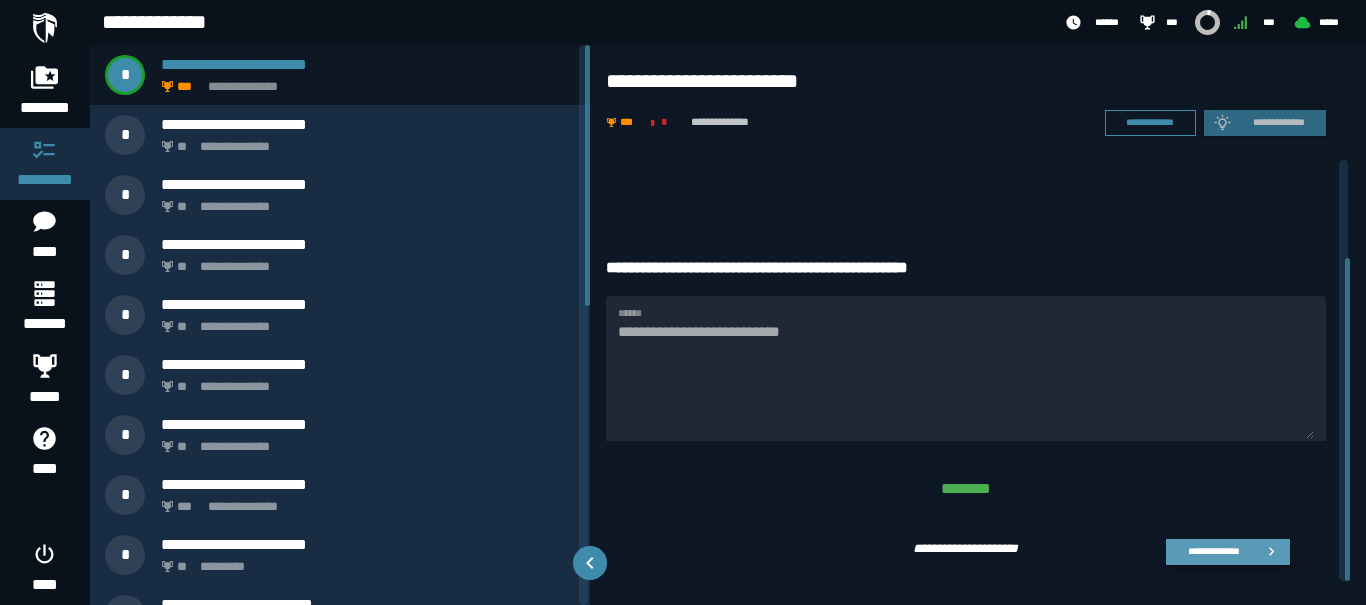 click on "**********" at bounding box center [1213, 551] 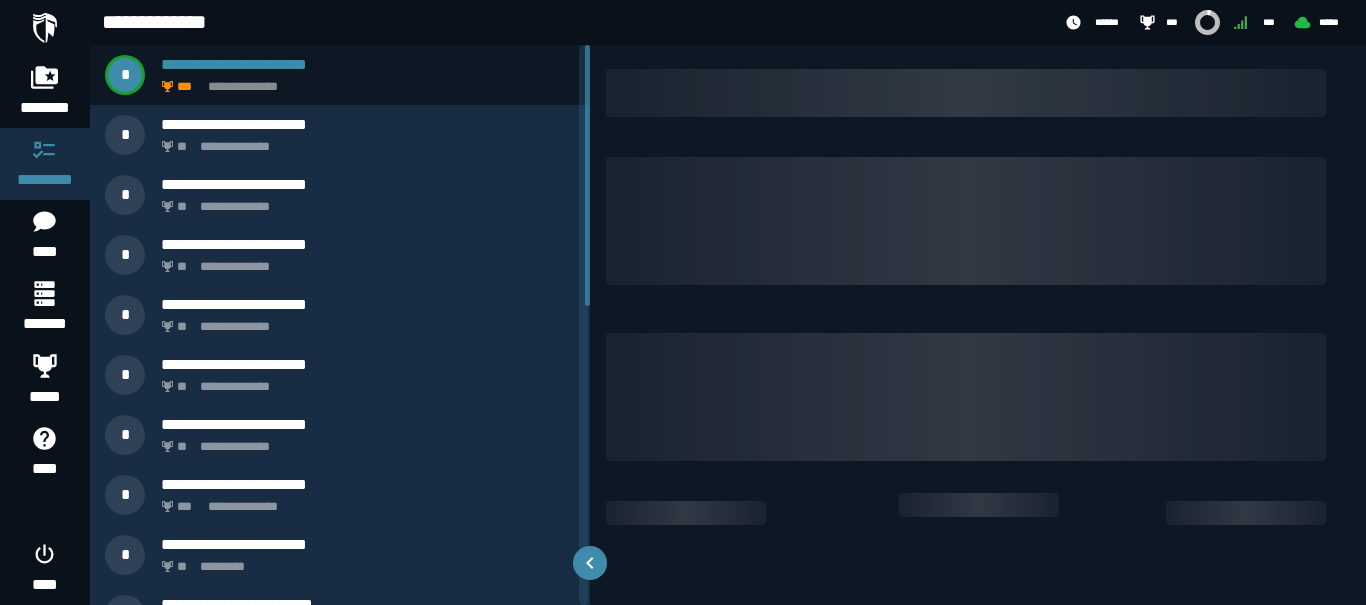 scroll, scrollTop: 0, scrollLeft: 0, axis: both 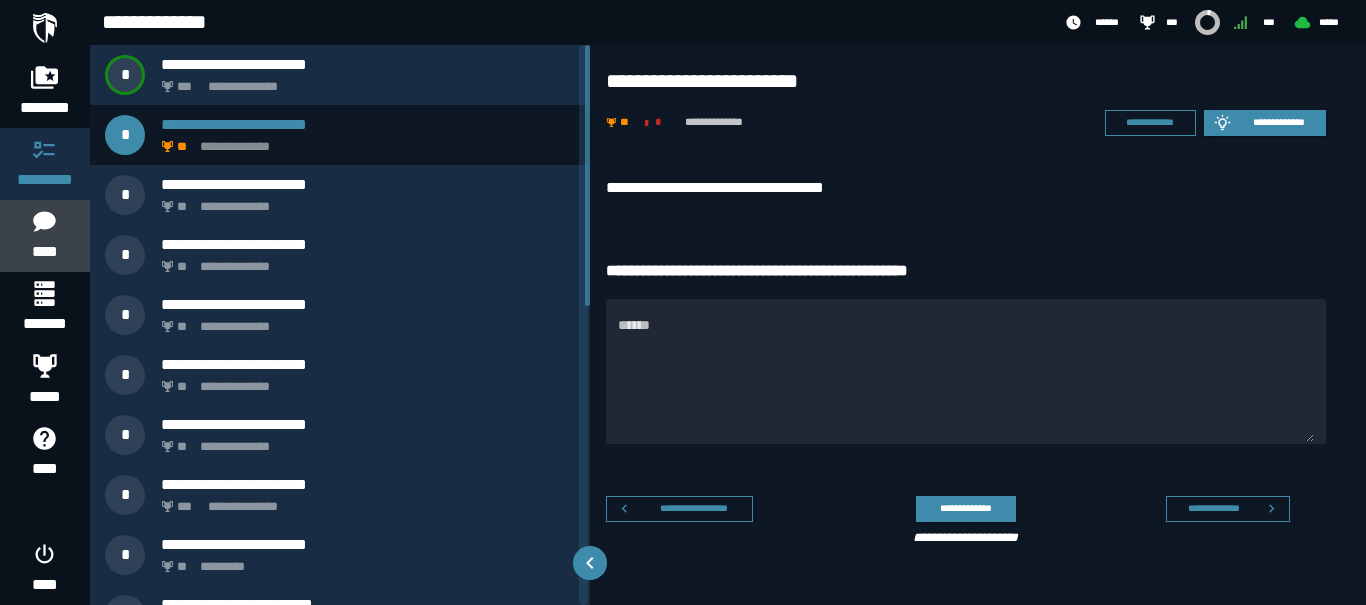 click 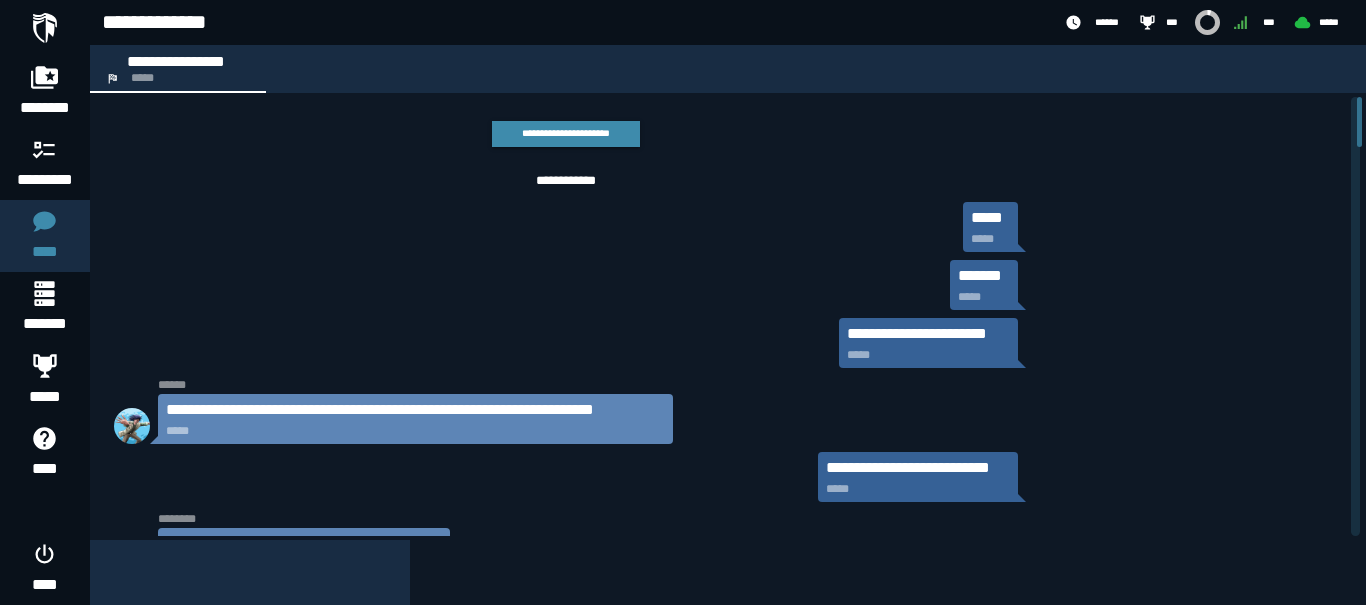 scroll, scrollTop: 3686, scrollLeft: 0, axis: vertical 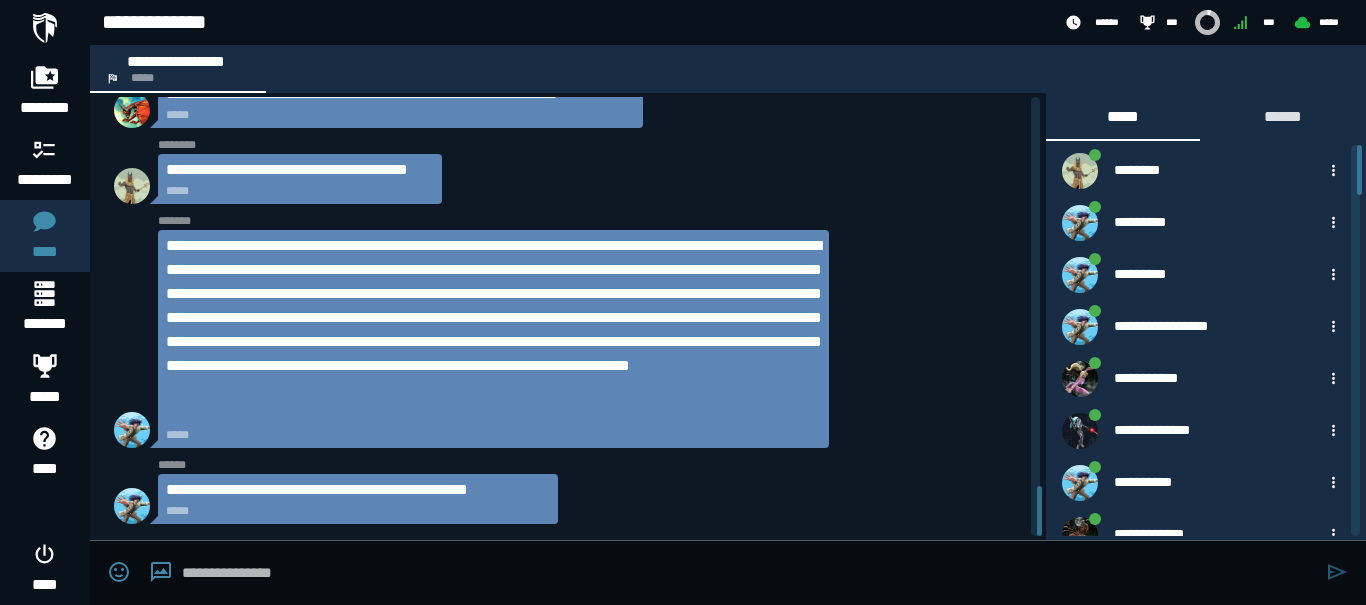 click at bounding box center (749, 573) 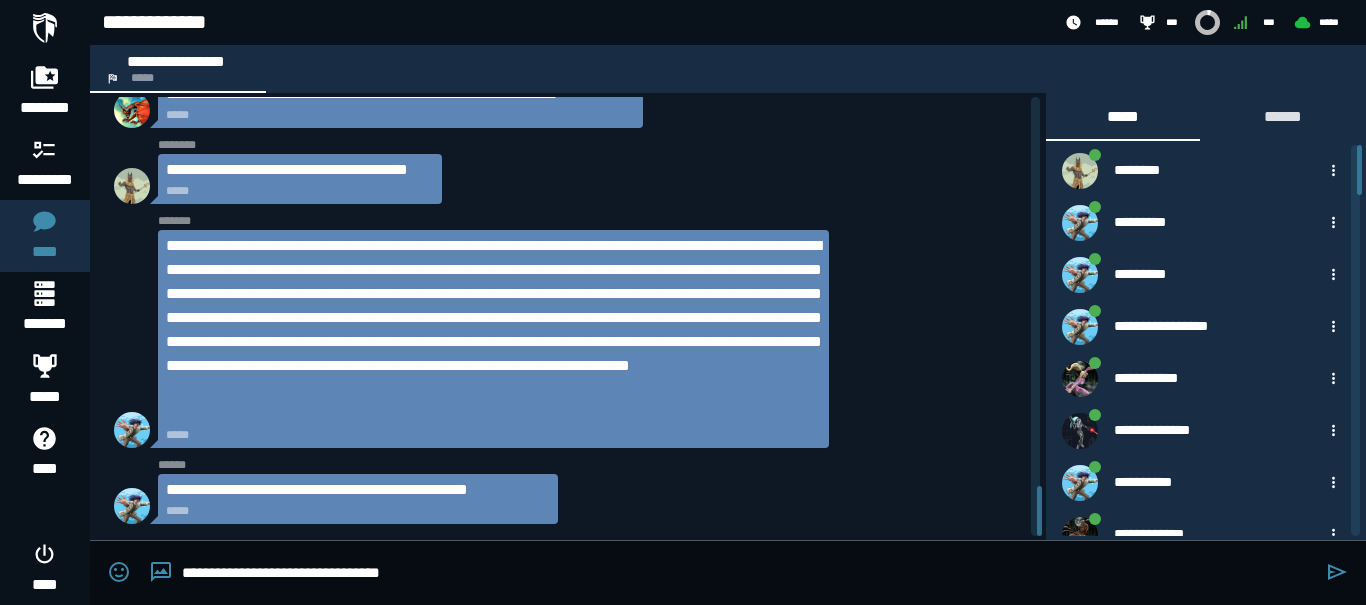 type on "**********" 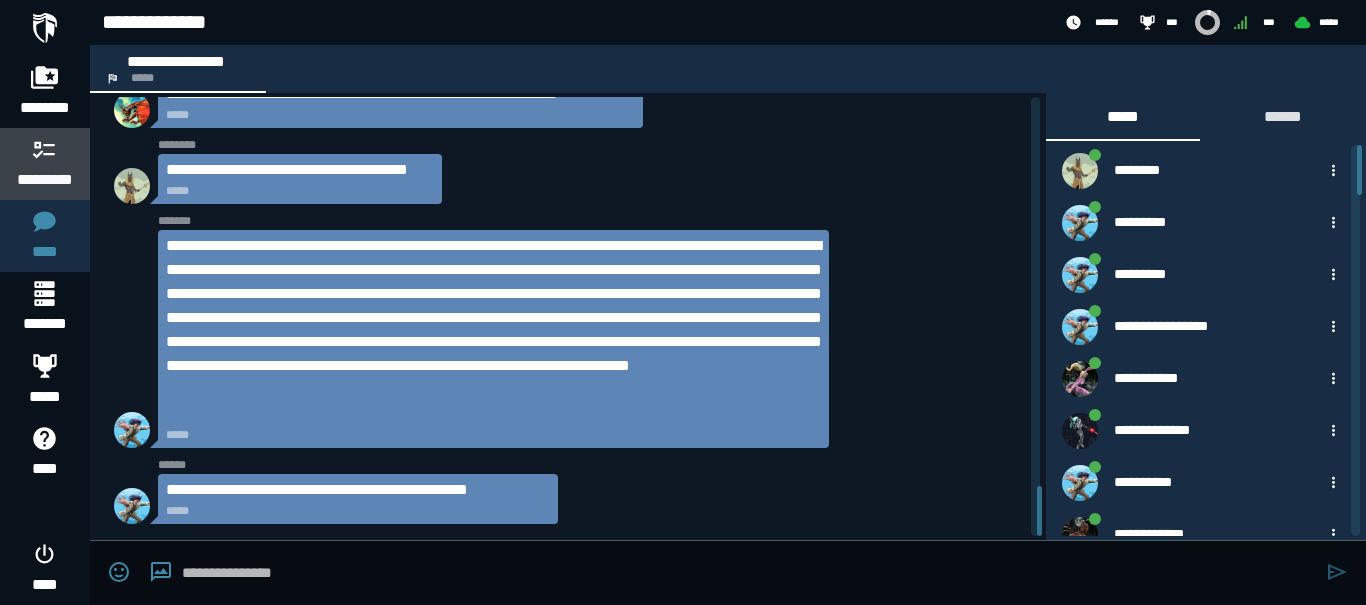 click at bounding box center (45, 149) 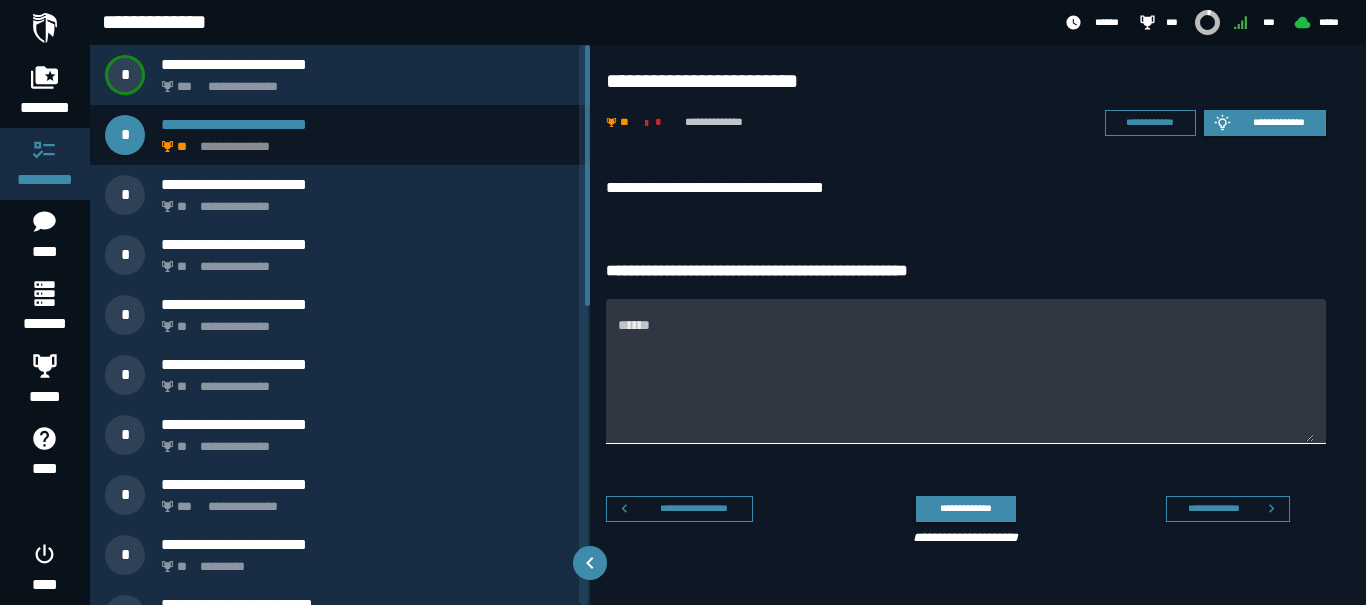 click on "******" at bounding box center (966, 383) 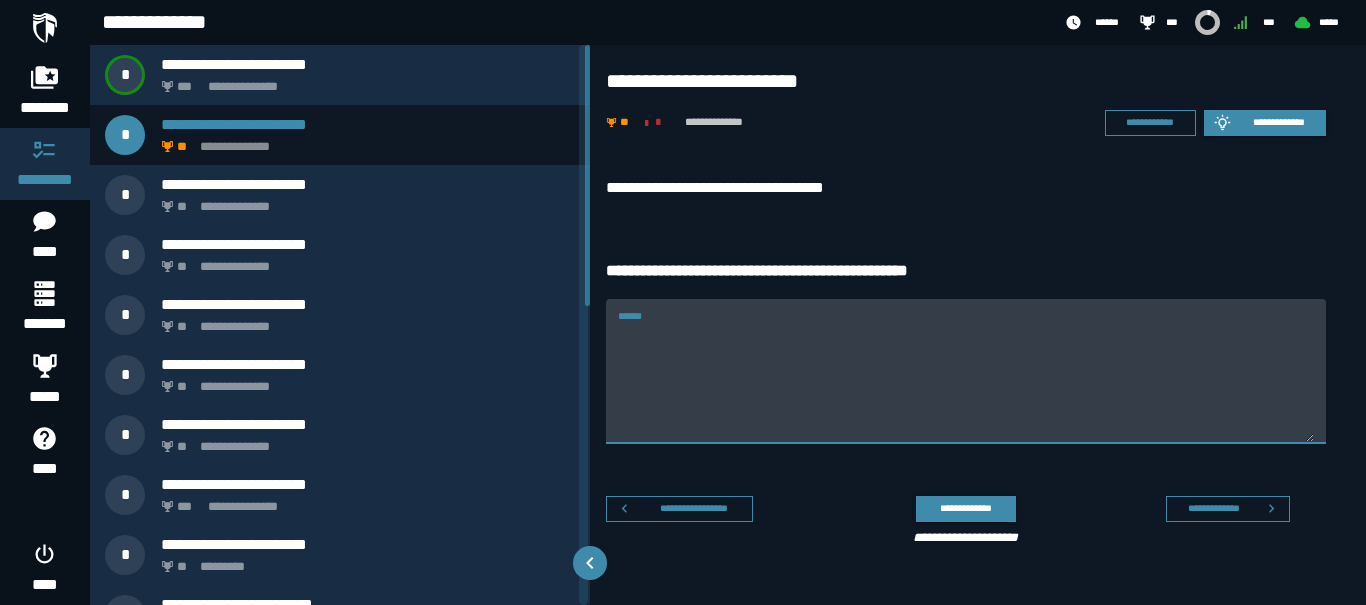 paste on "**********" 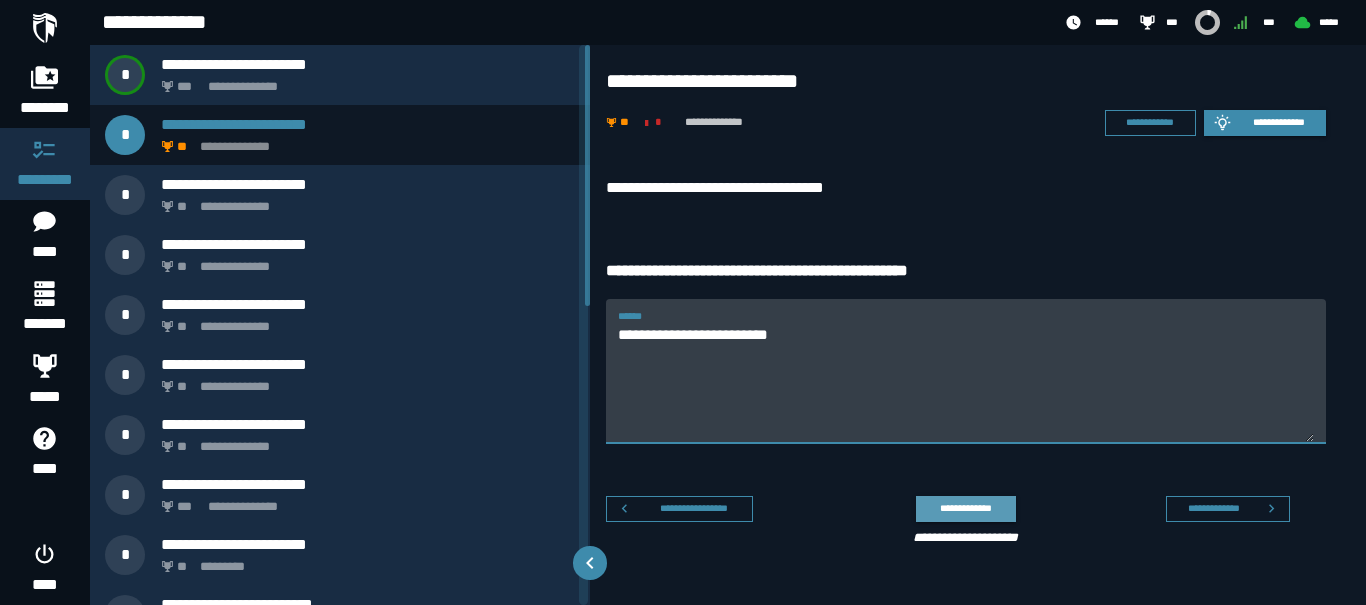 type on "**********" 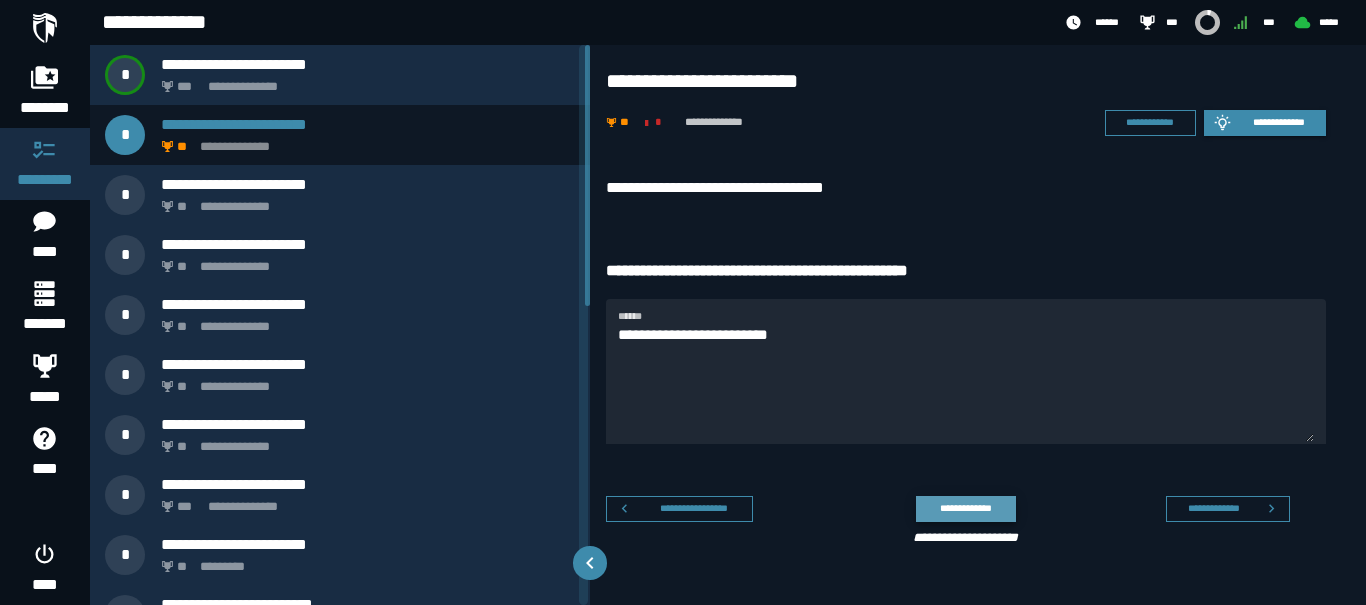 click on "**********" at bounding box center [965, 508] 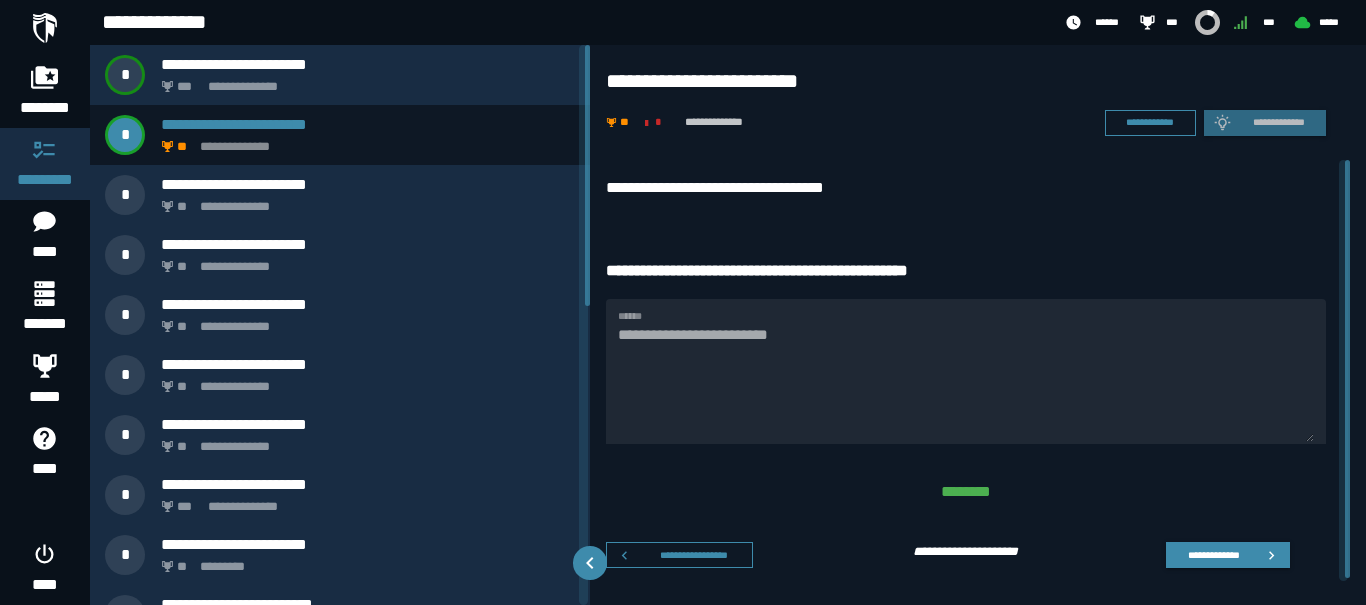 click on "**********" at bounding box center [1213, 554] 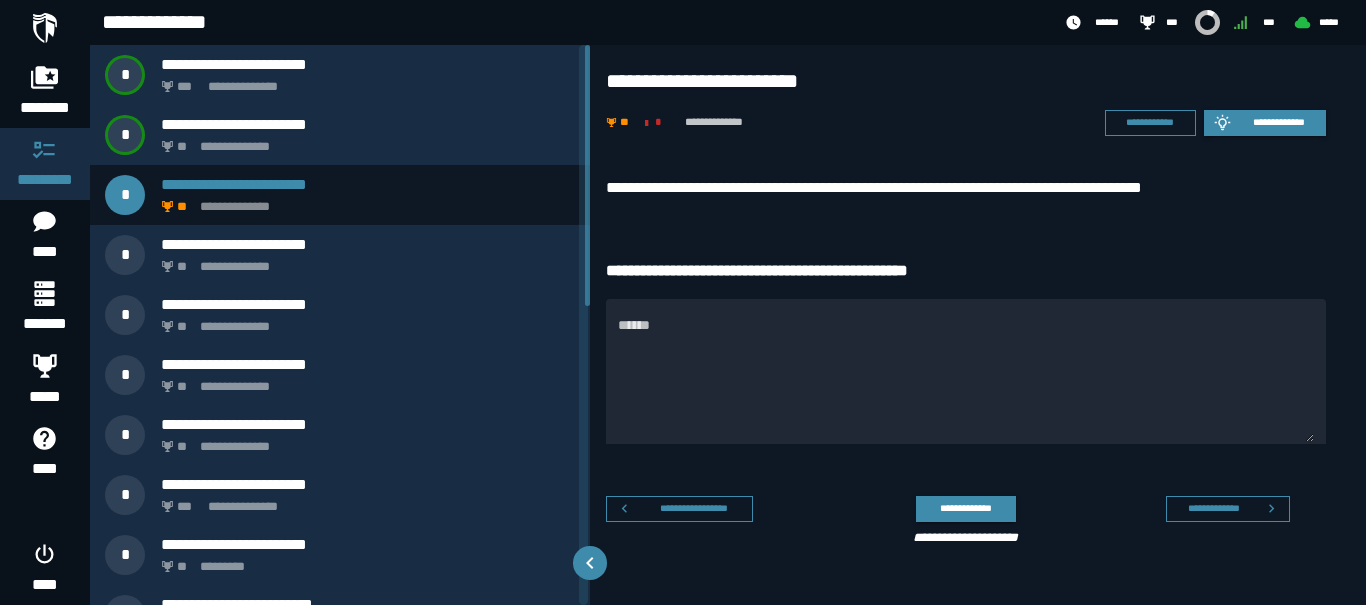 click on "**********" at bounding box center (966, 102) 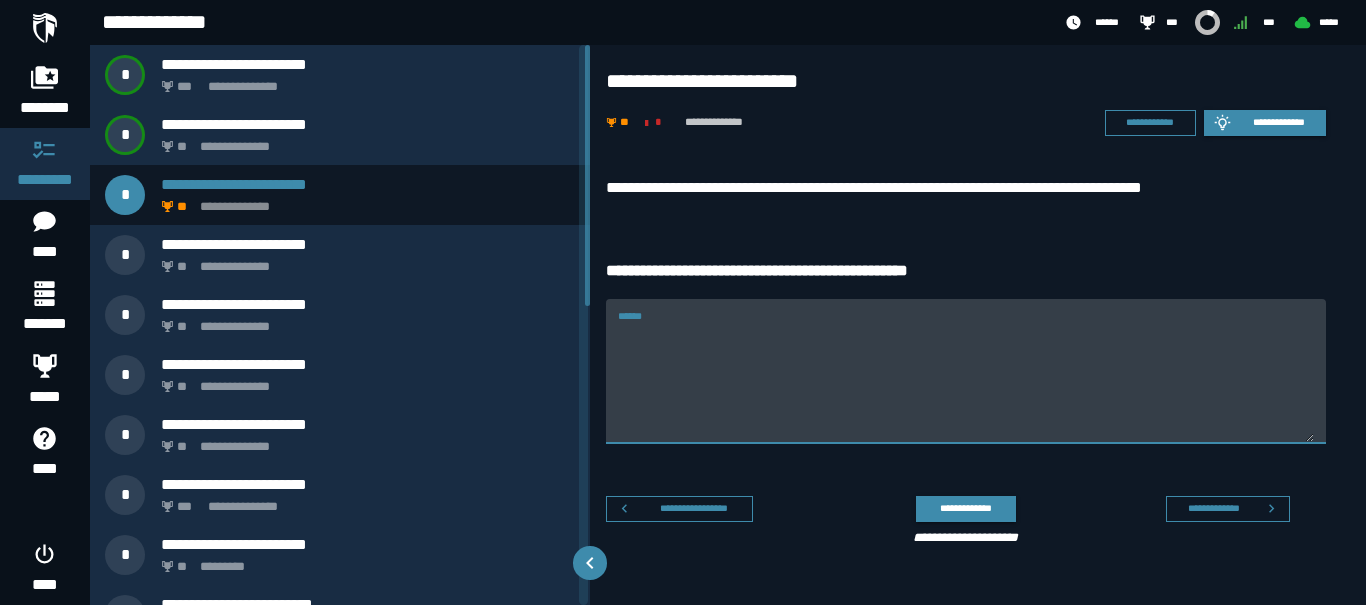 click on "******" at bounding box center (966, 383) 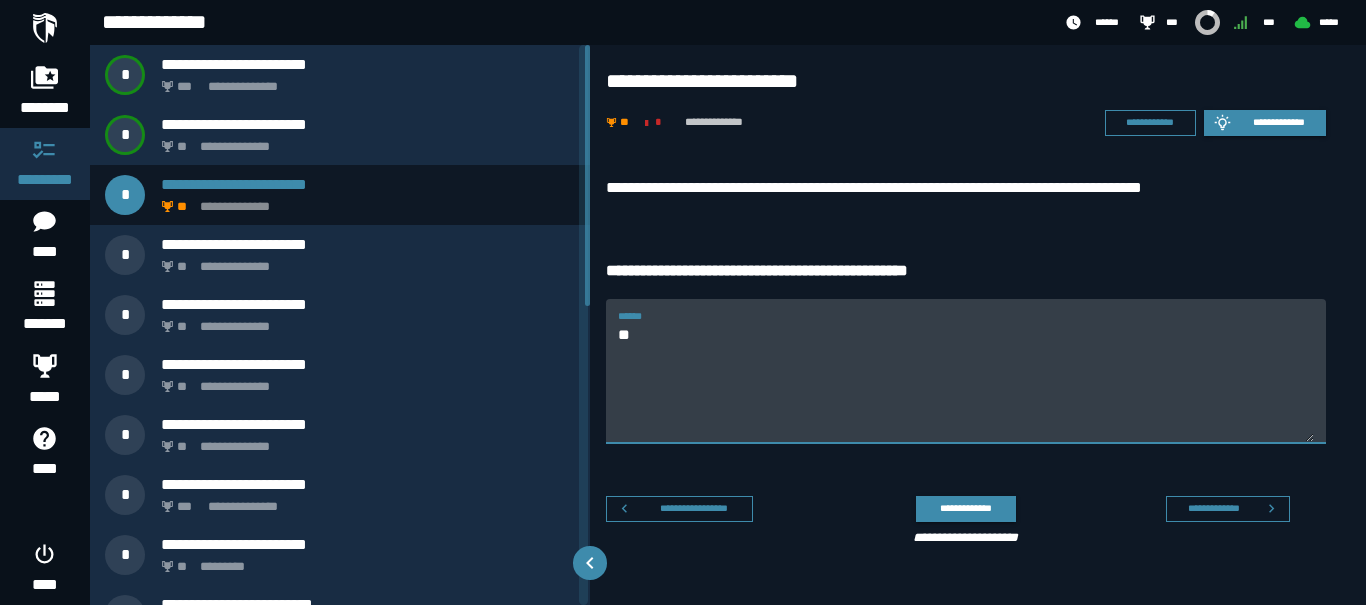 type on "**" 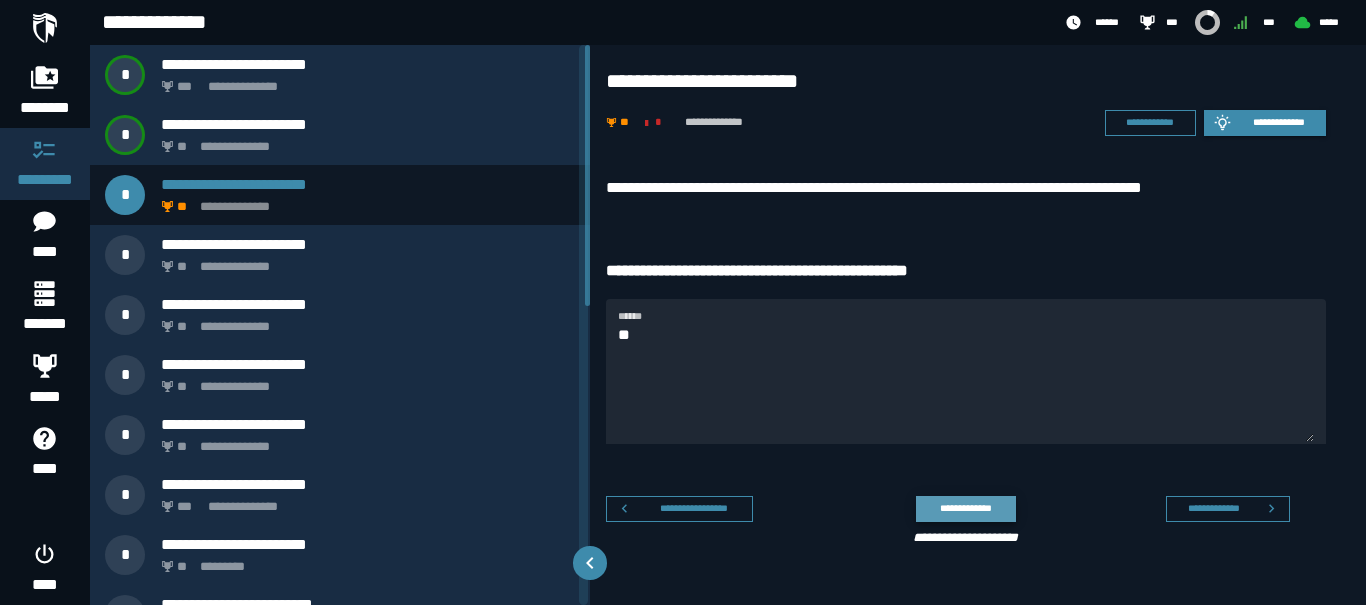 click on "**********" at bounding box center [965, 508] 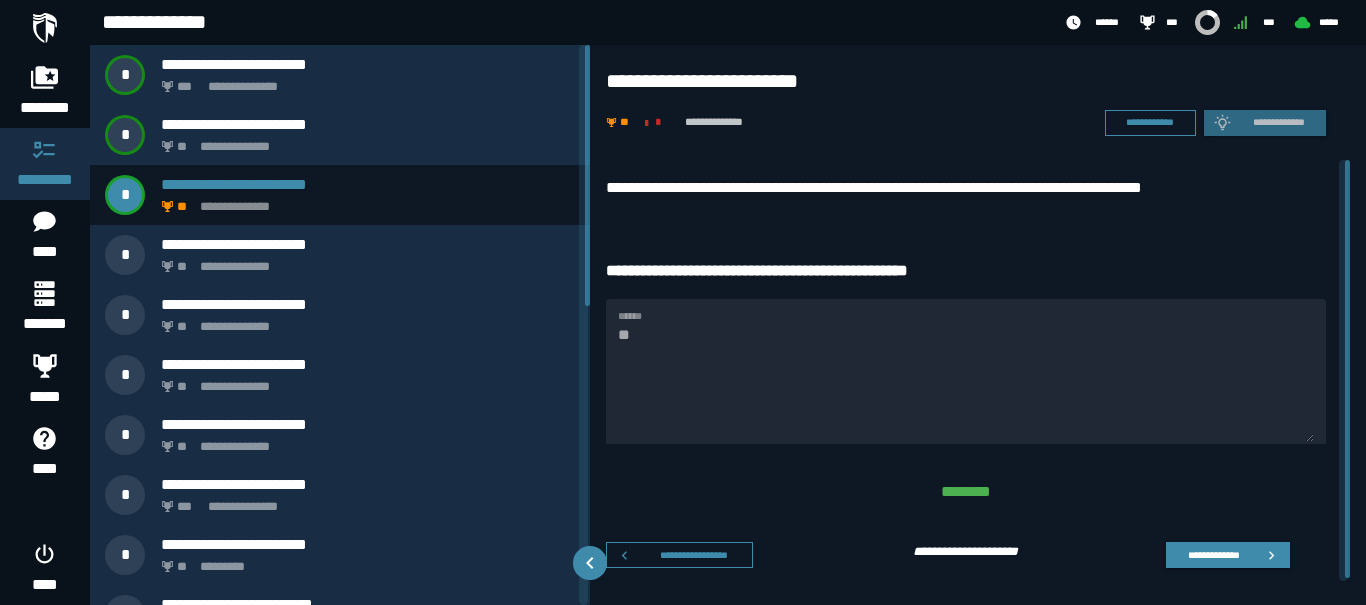 scroll, scrollTop: 3, scrollLeft: 0, axis: vertical 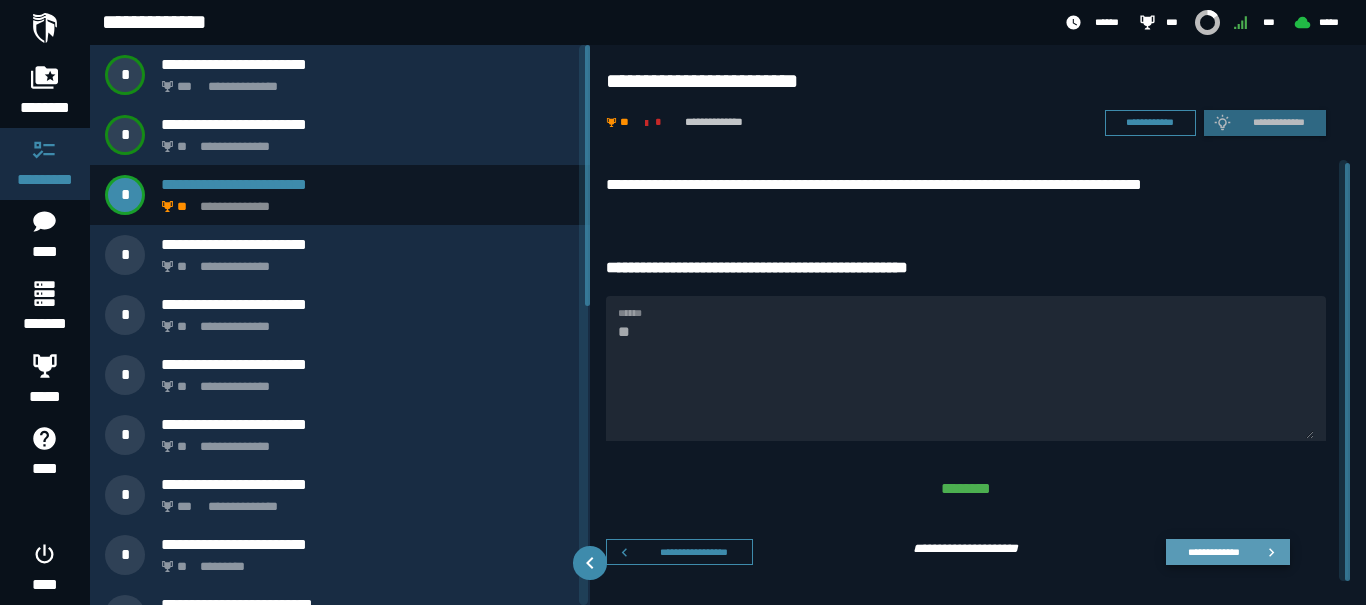 click on "**********" at bounding box center [1213, 551] 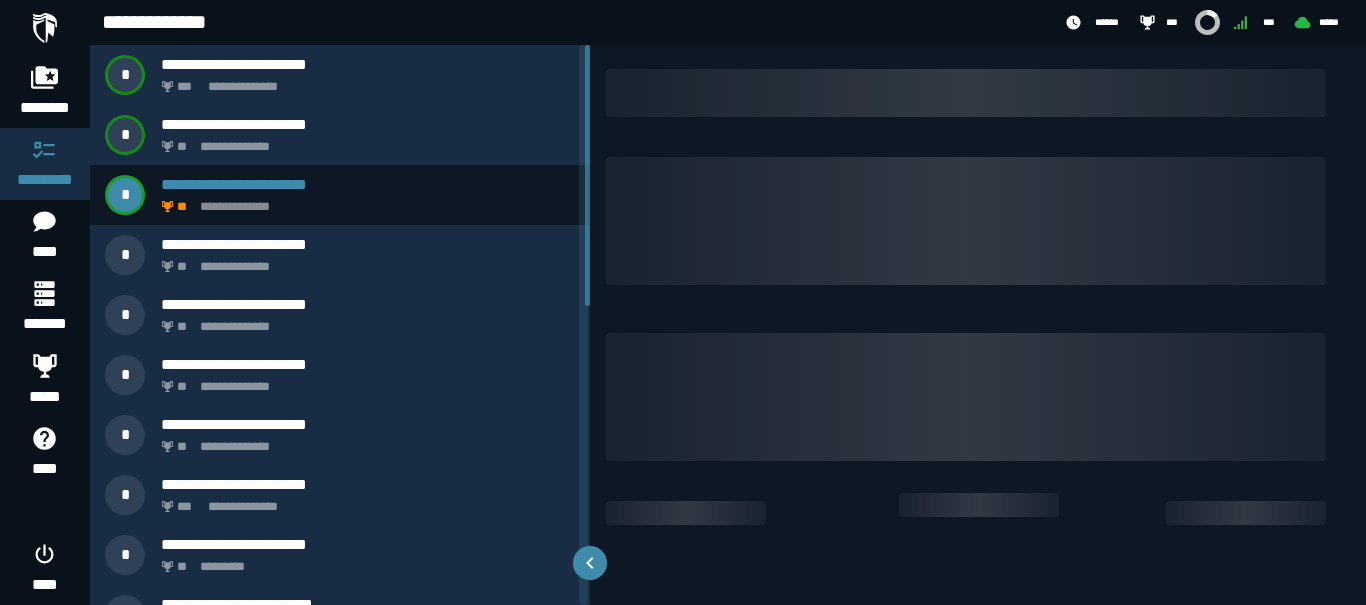scroll, scrollTop: 0, scrollLeft: 0, axis: both 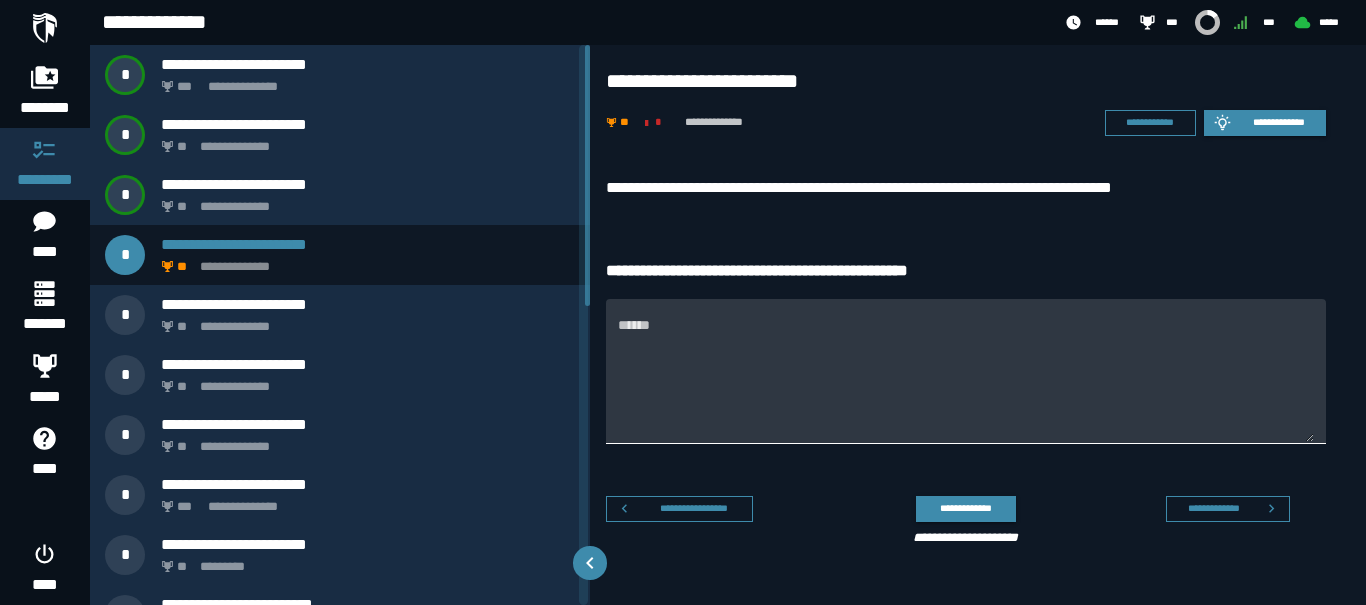 click on "******" at bounding box center [966, 383] 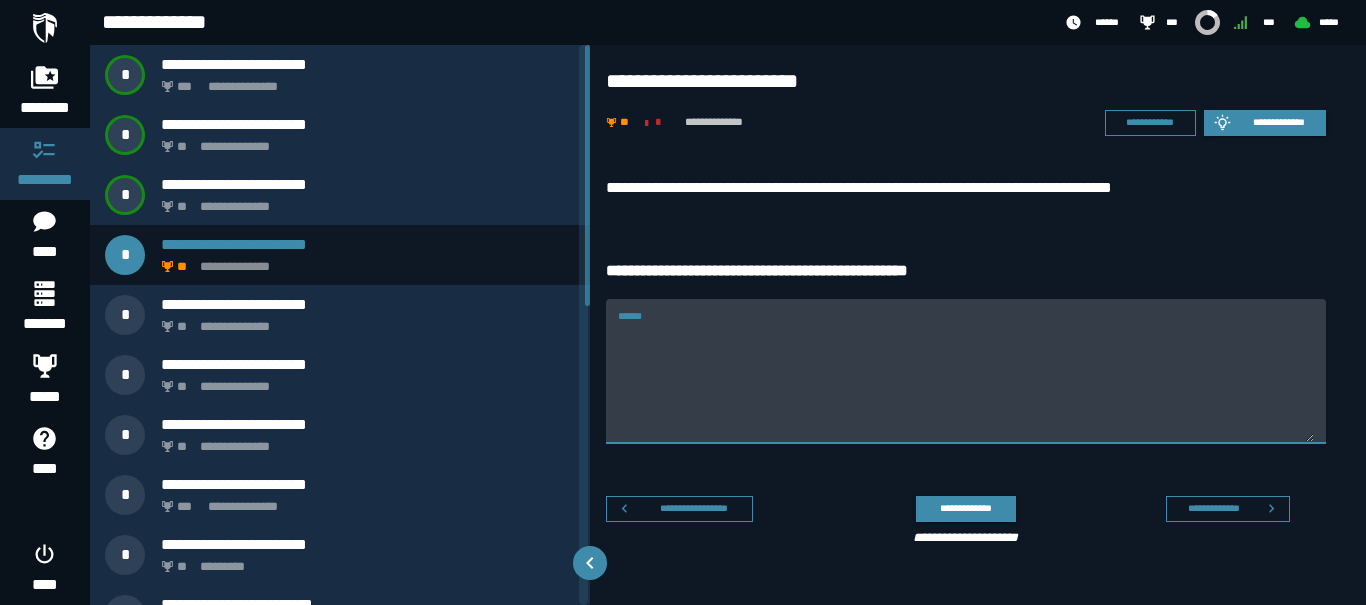 click on "******" at bounding box center (966, 383) 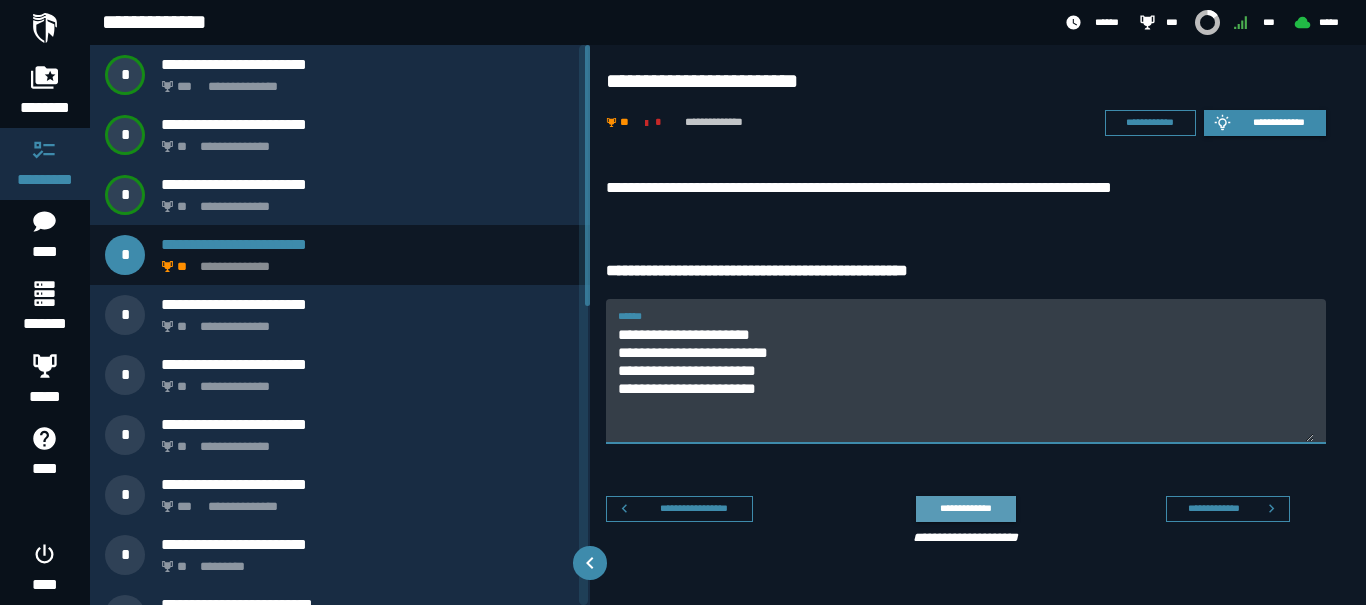 type on "**********" 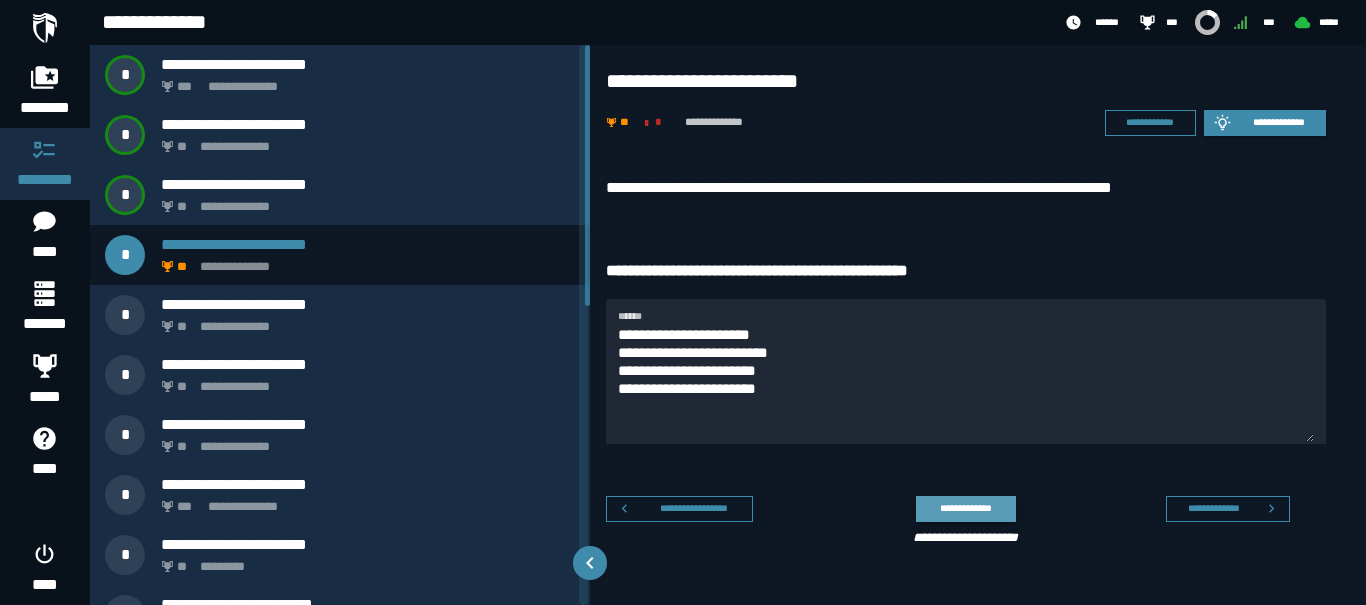 click on "**********" at bounding box center [965, 508] 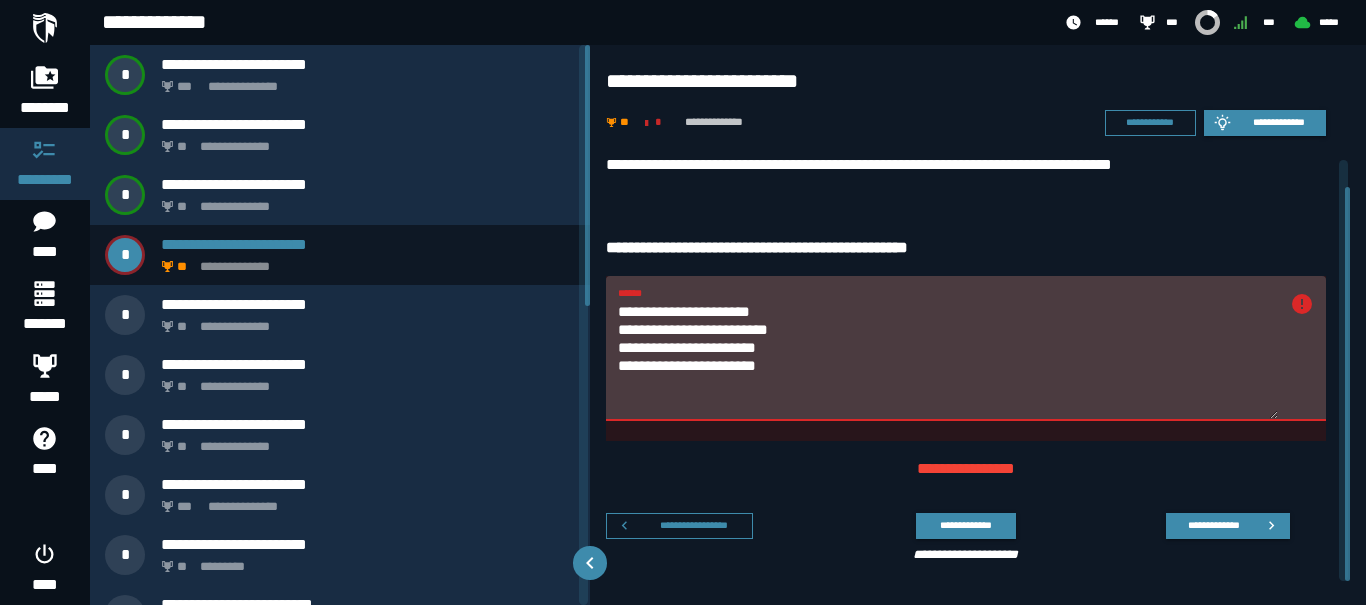 scroll, scrollTop: 29, scrollLeft: 0, axis: vertical 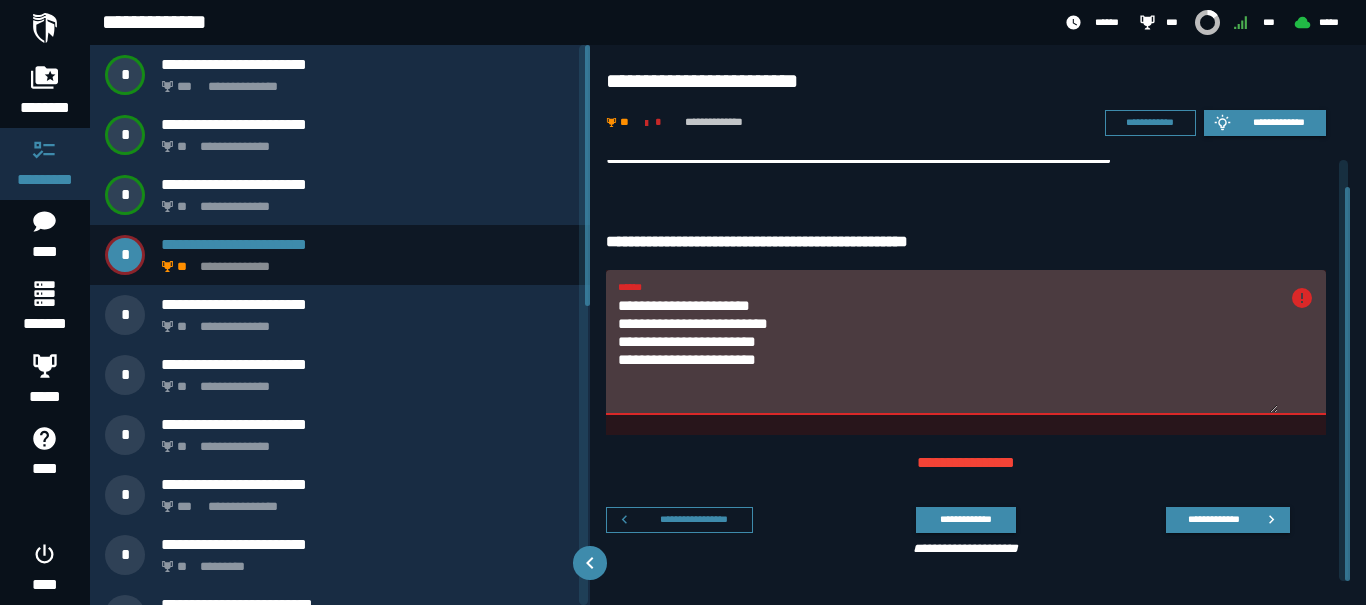 click 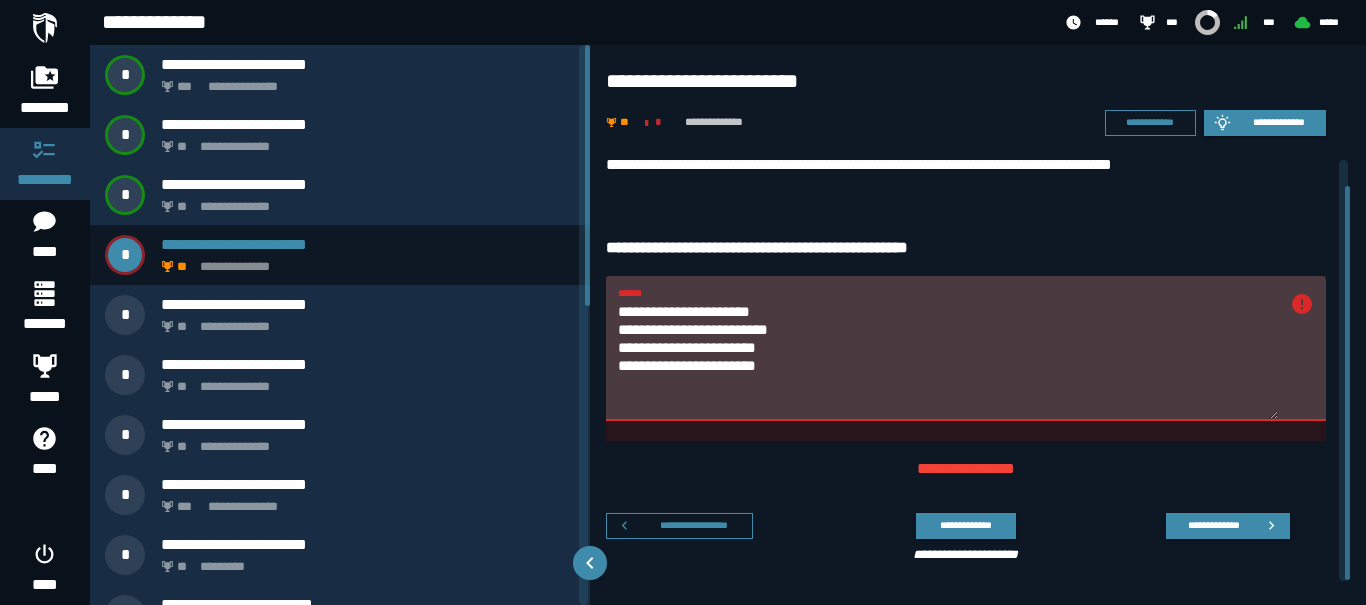 scroll, scrollTop: 29, scrollLeft: 0, axis: vertical 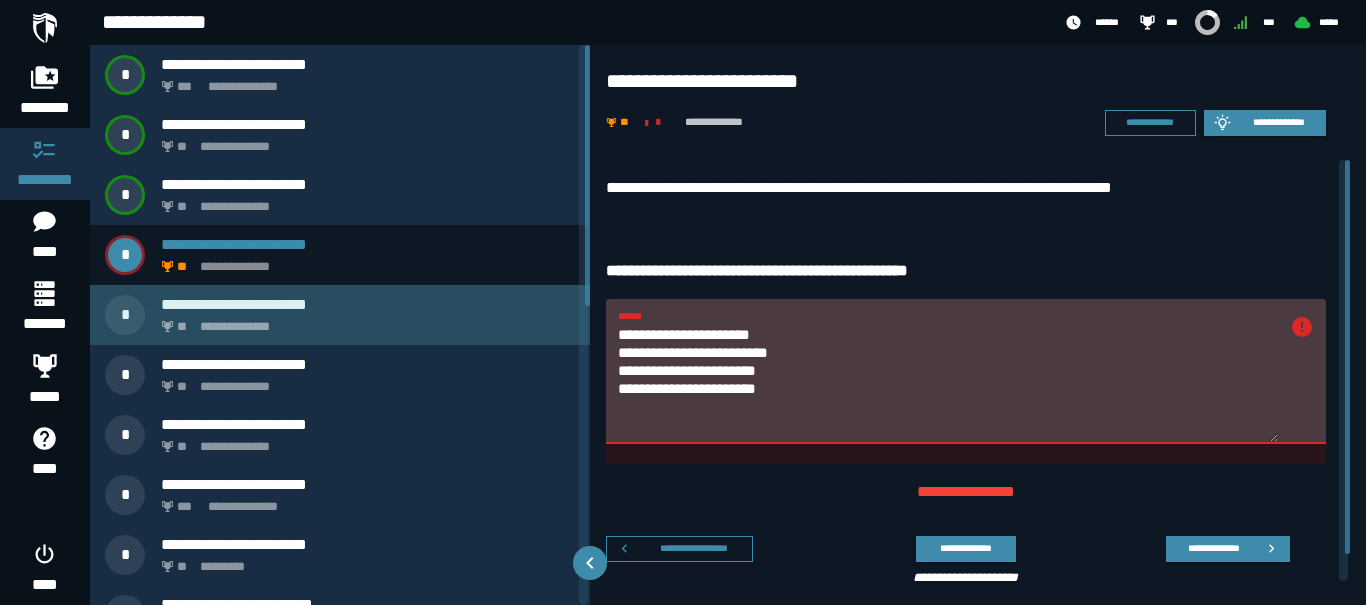 click on "**********" at bounding box center [364, 321] 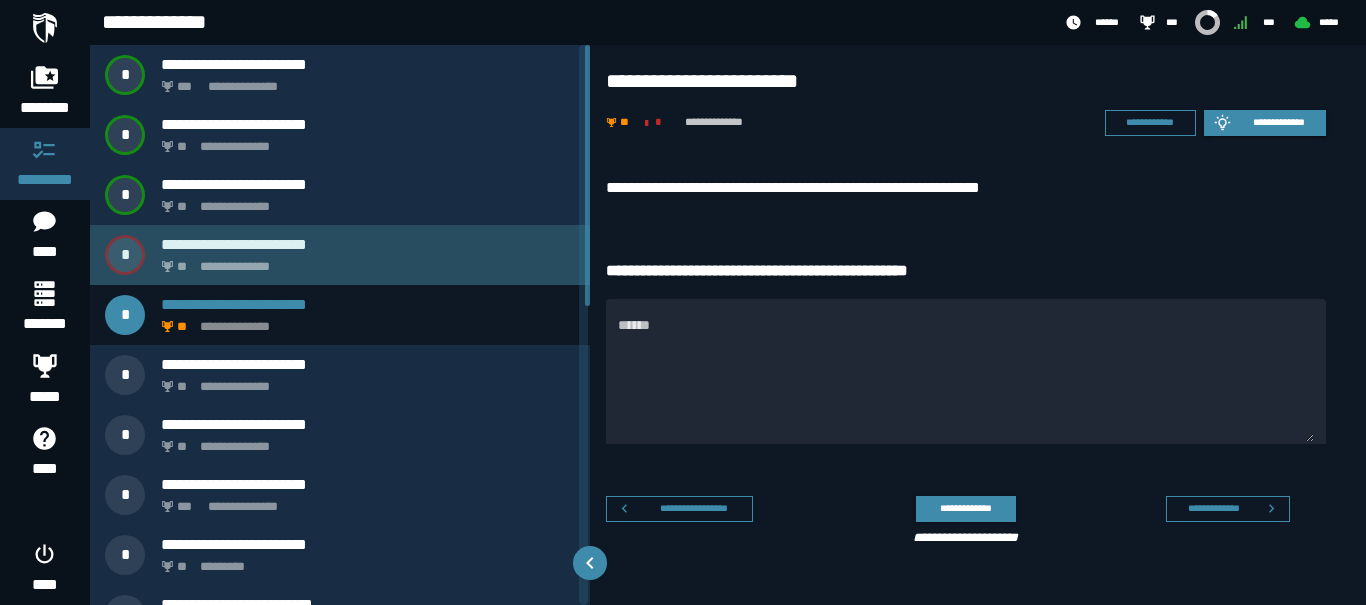 click on "**********" at bounding box center [364, 261] 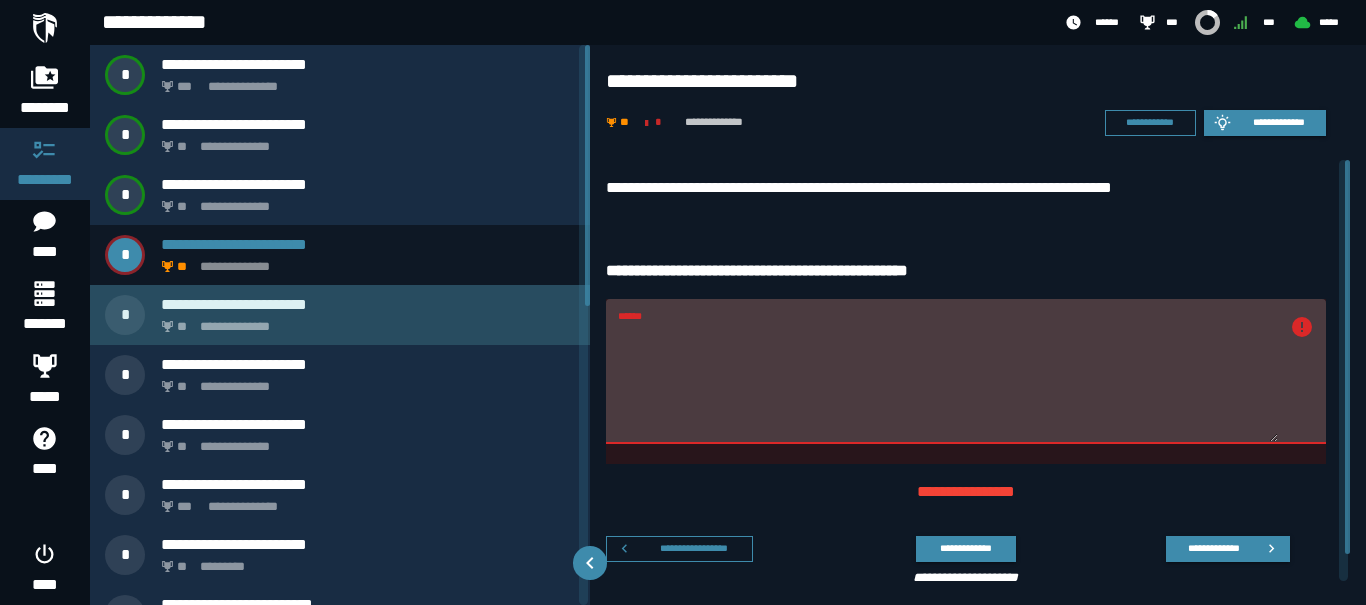 click on "**********" at bounding box center (364, 321) 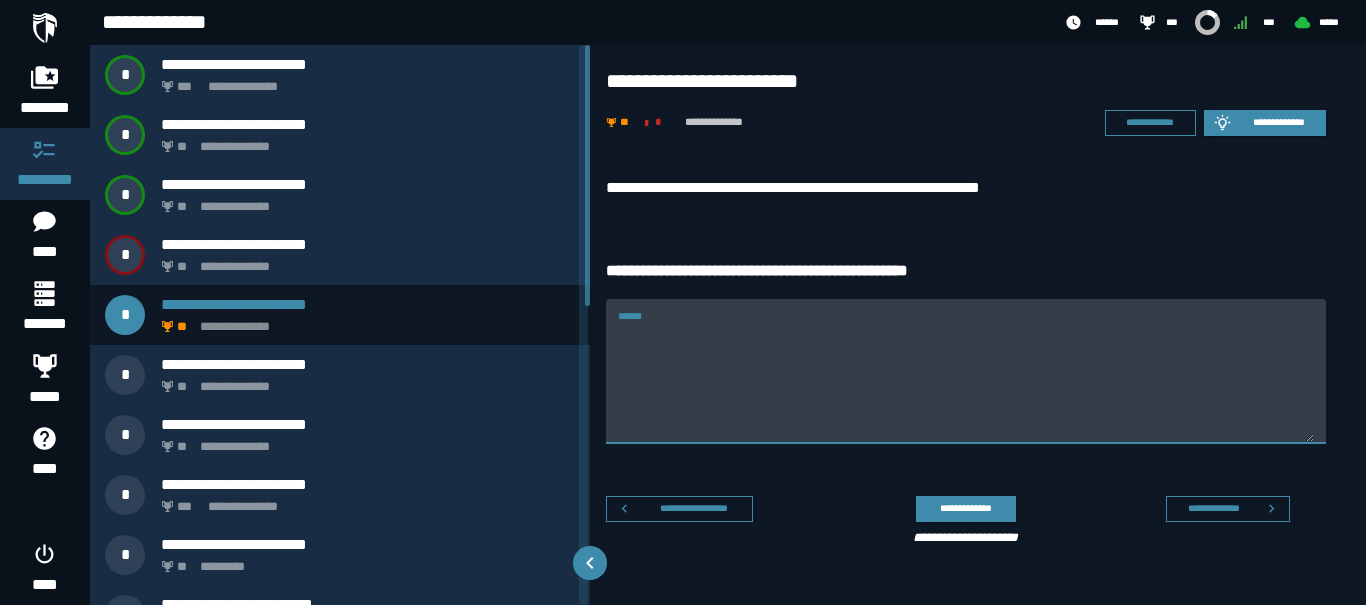 click on "******" at bounding box center (966, 383) 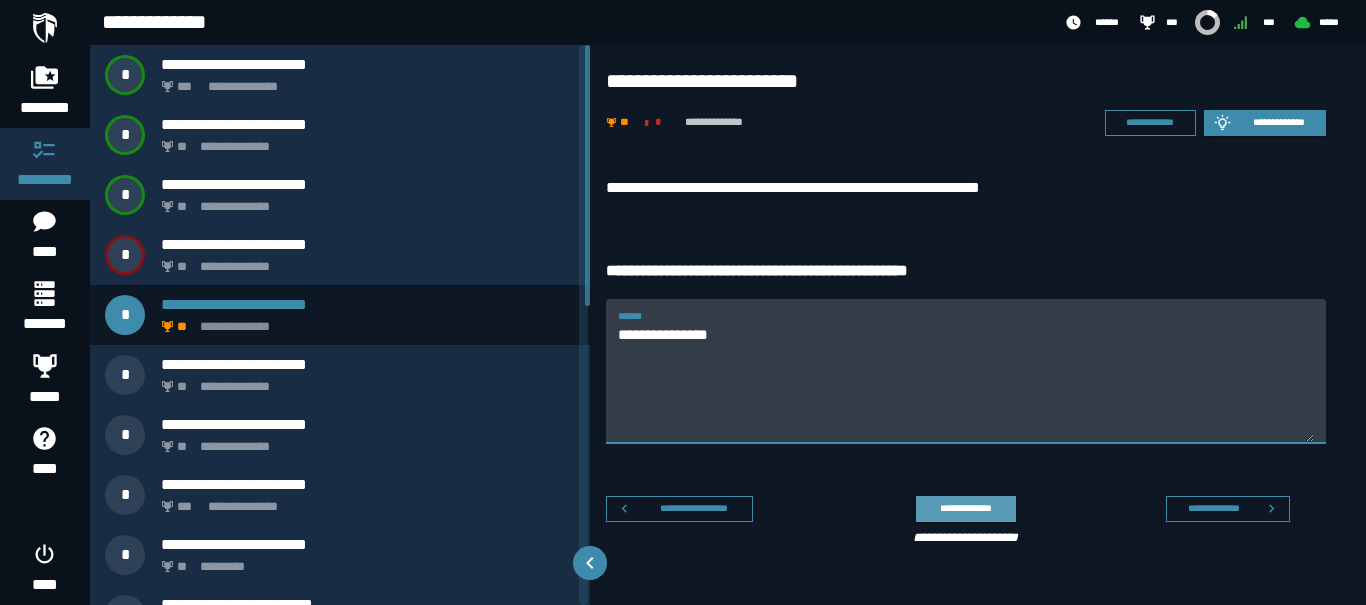 click on "**********" at bounding box center (965, 508) 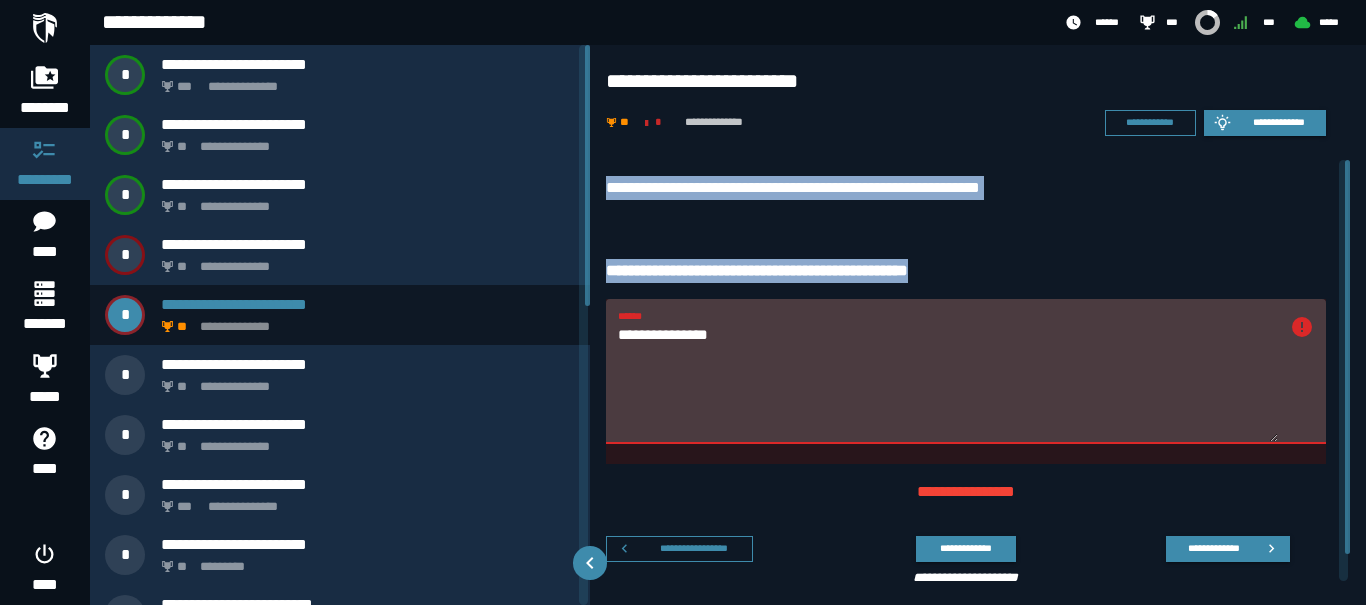 drag, startPoint x: 760, startPoint y: 324, endPoint x: 600, endPoint y: 332, distance: 160.19987 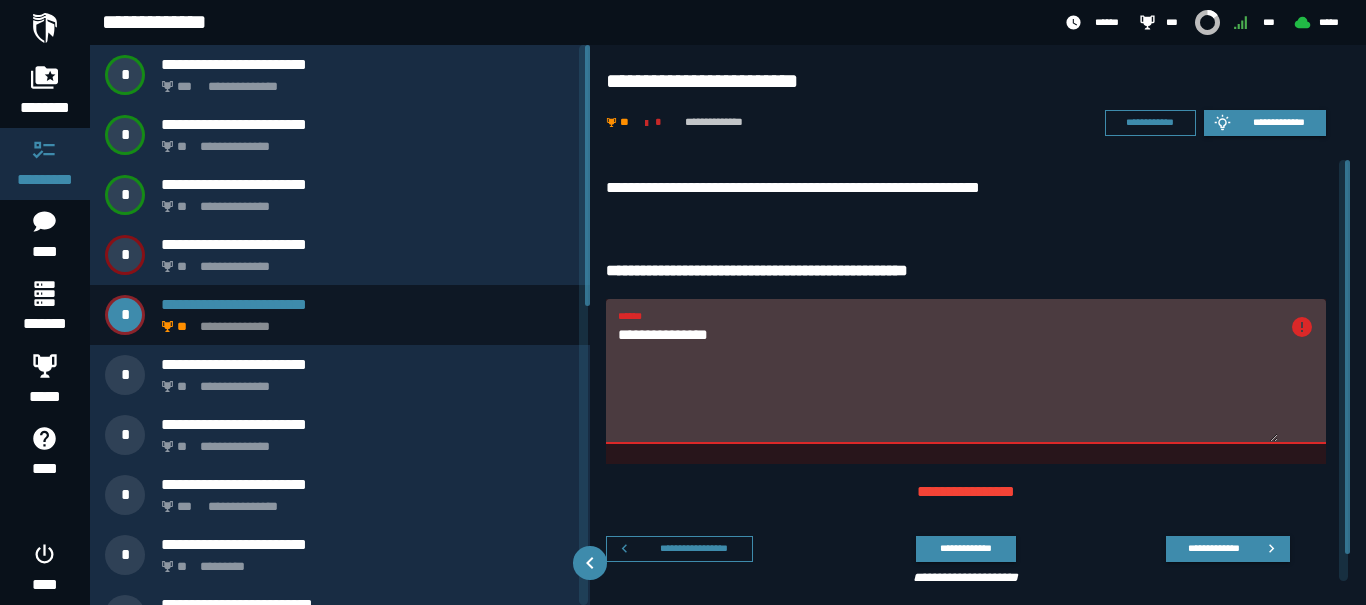 click on "**********" at bounding box center (948, 383) 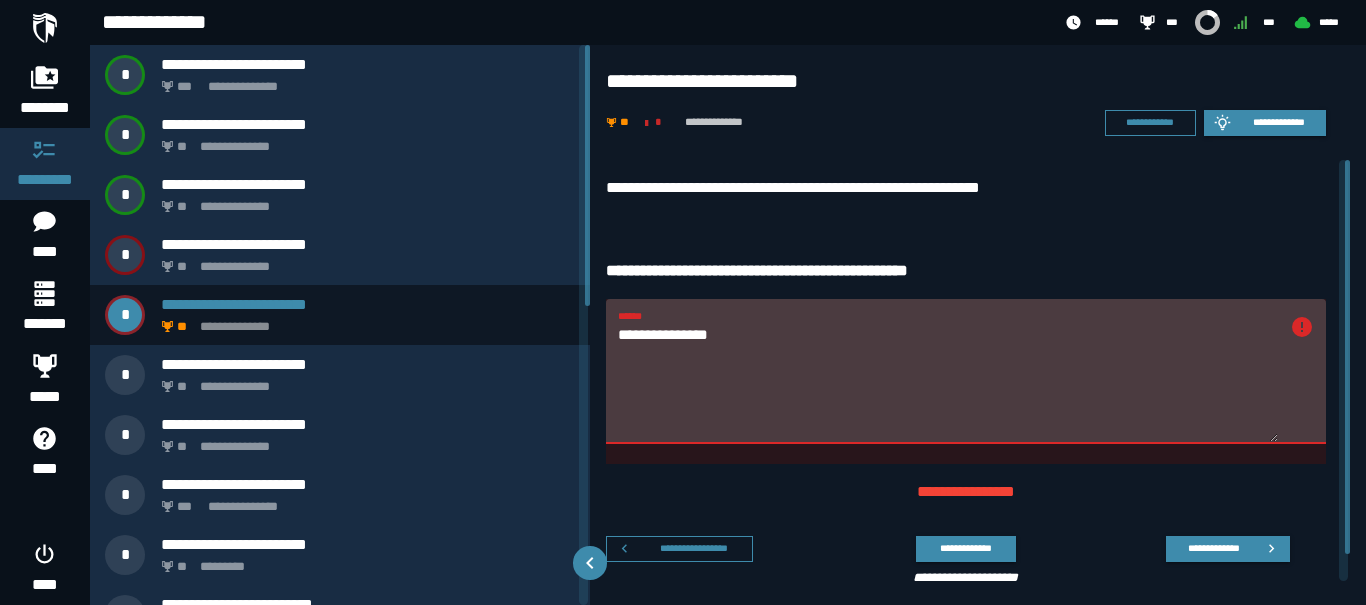 drag, startPoint x: 736, startPoint y: 334, endPoint x: 590, endPoint y: 334, distance: 146 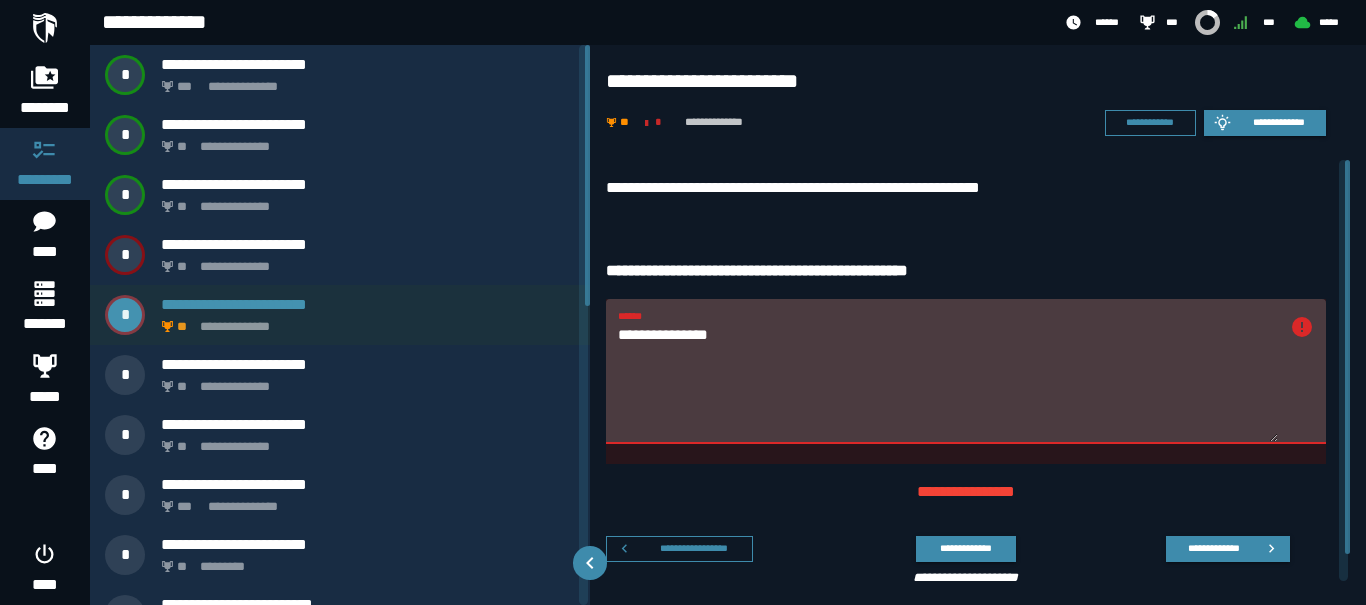 paste on "******" 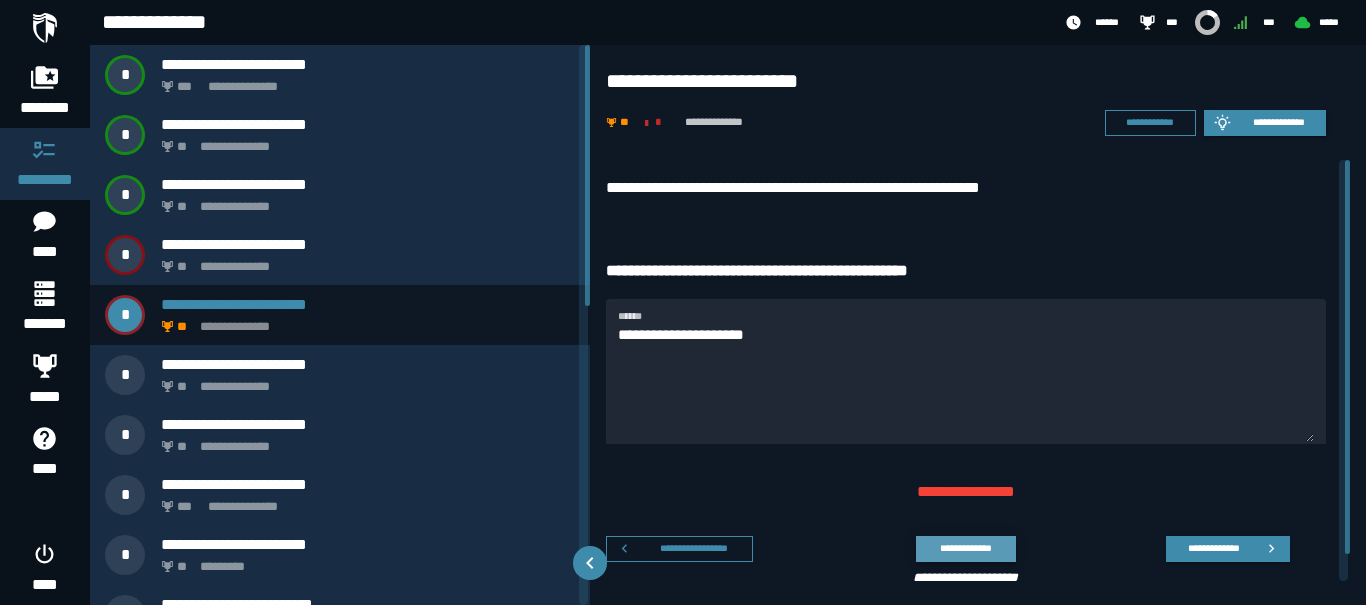 click on "**********" at bounding box center (965, 548) 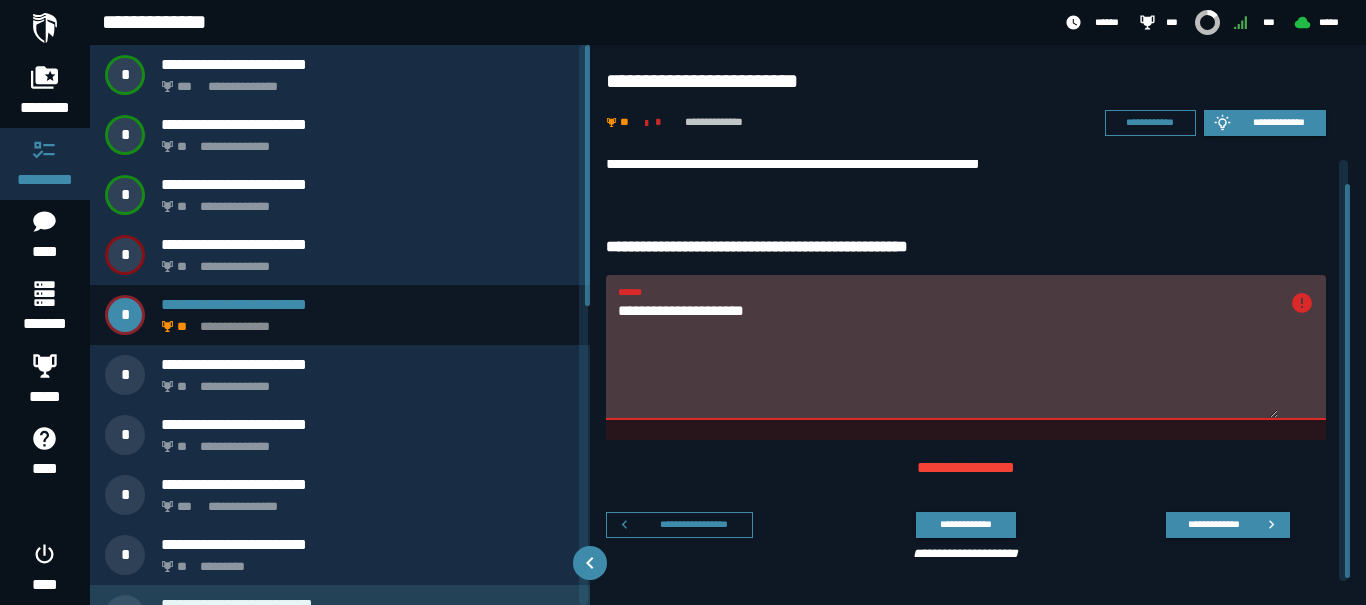 scroll, scrollTop: 29, scrollLeft: 0, axis: vertical 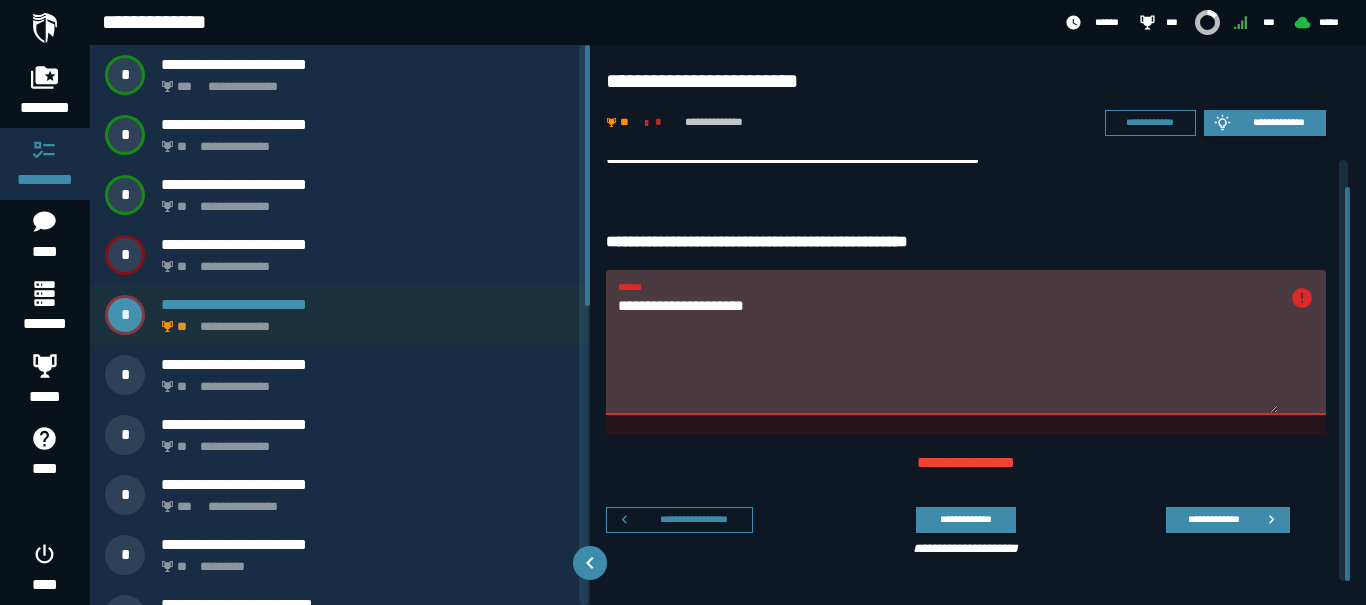 drag, startPoint x: 791, startPoint y: 308, endPoint x: 544, endPoint y: 304, distance: 247.03238 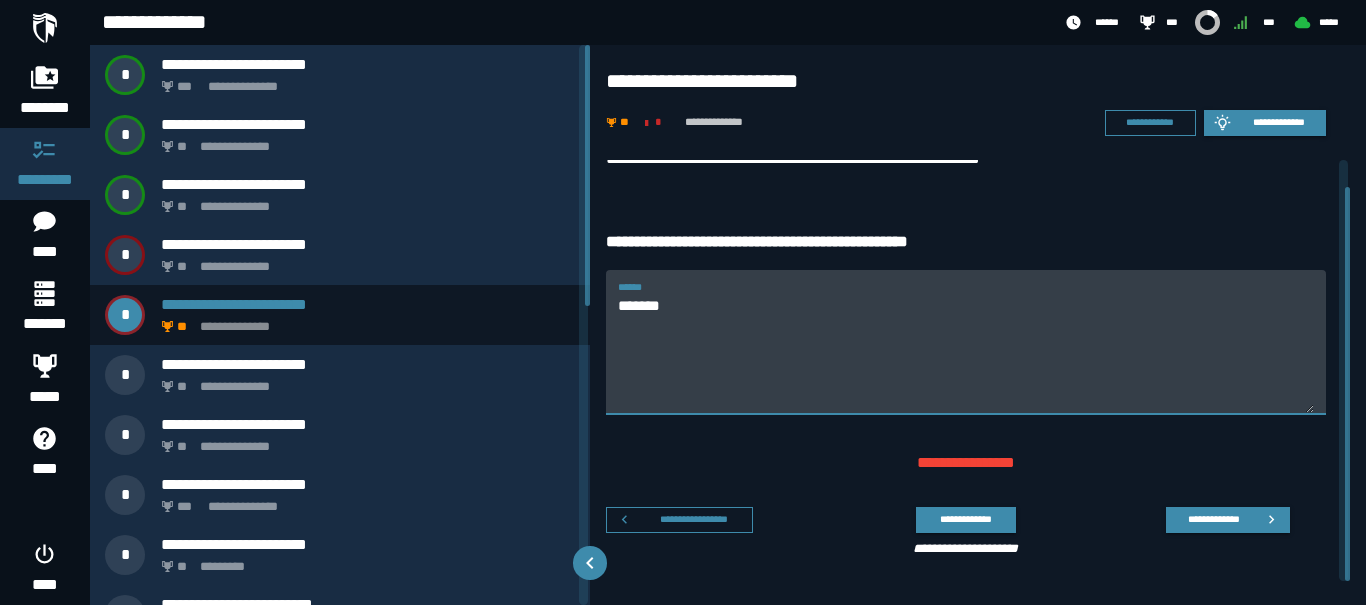 click on "*******" at bounding box center [966, 354] 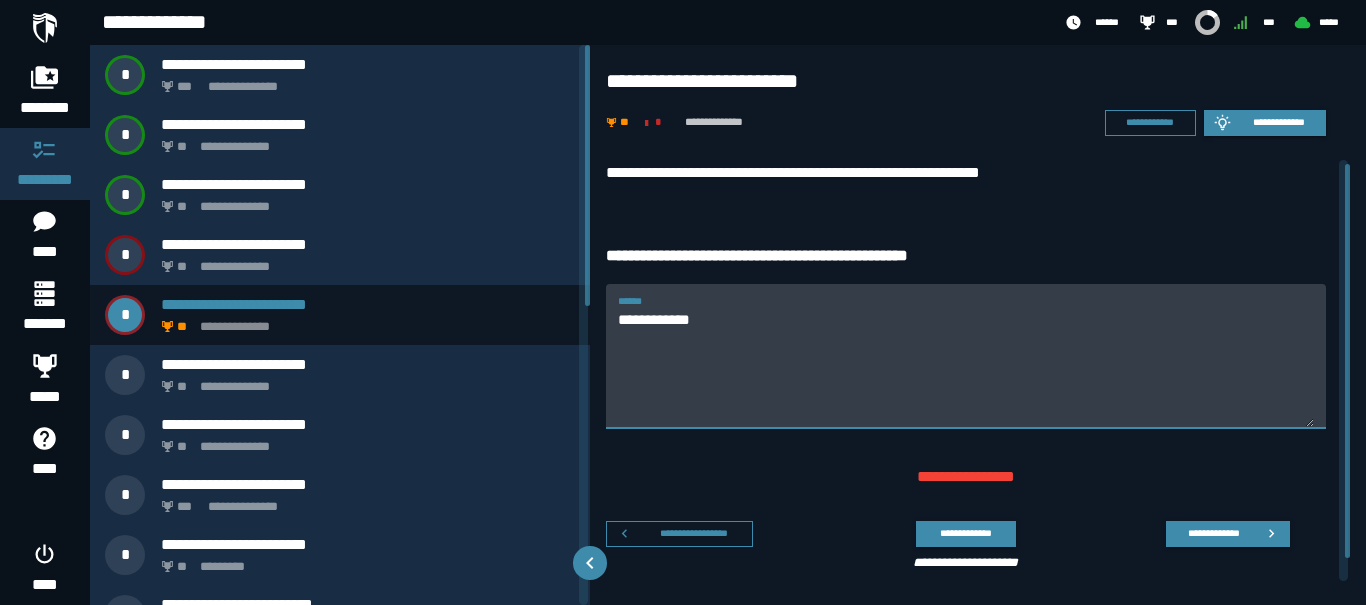 scroll, scrollTop: 29, scrollLeft: 0, axis: vertical 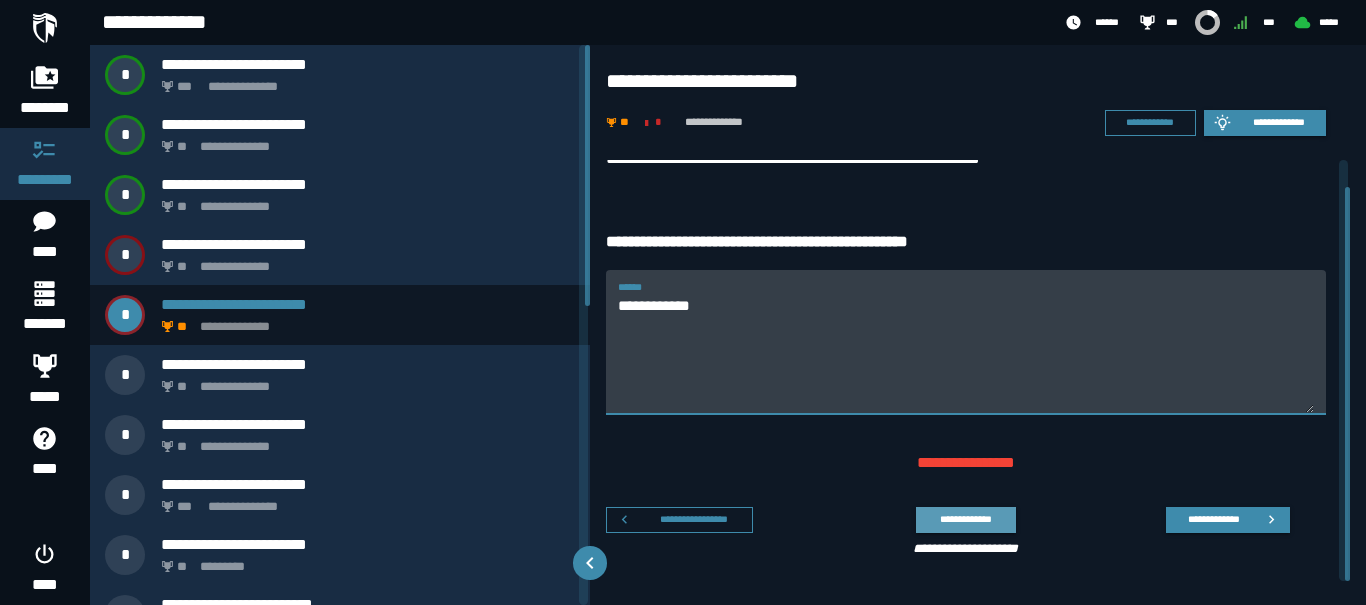 type on "**********" 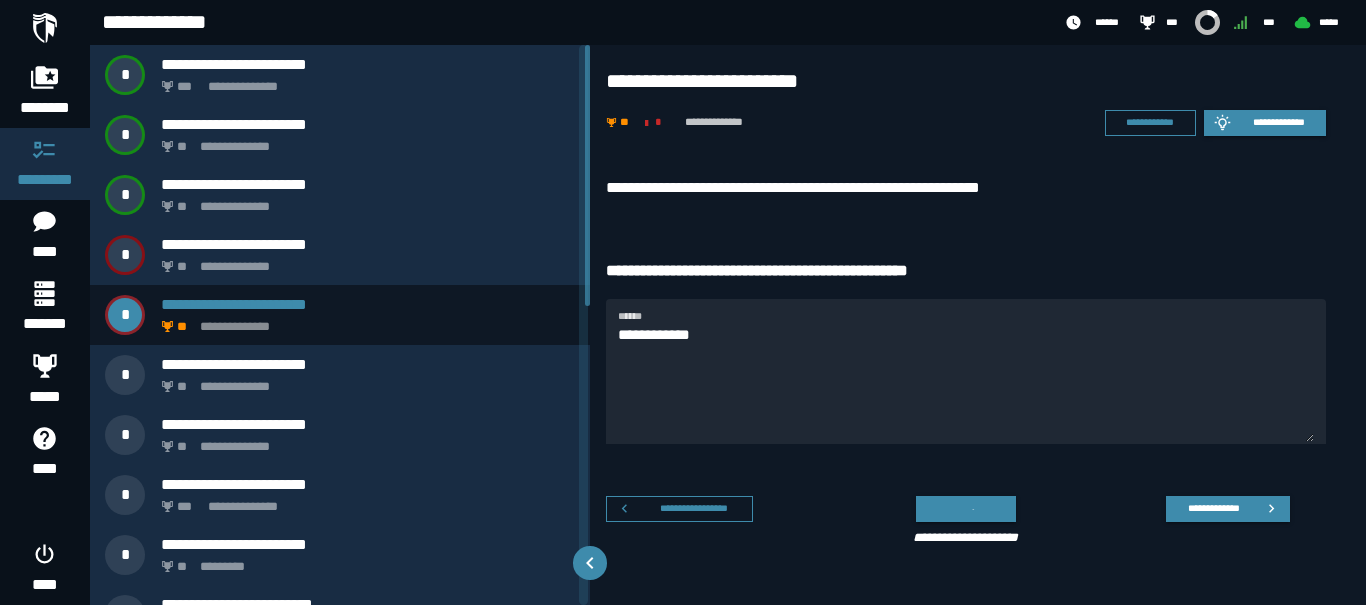 scroll, scrollTop: 0, scrollLeft: 0, axis: both 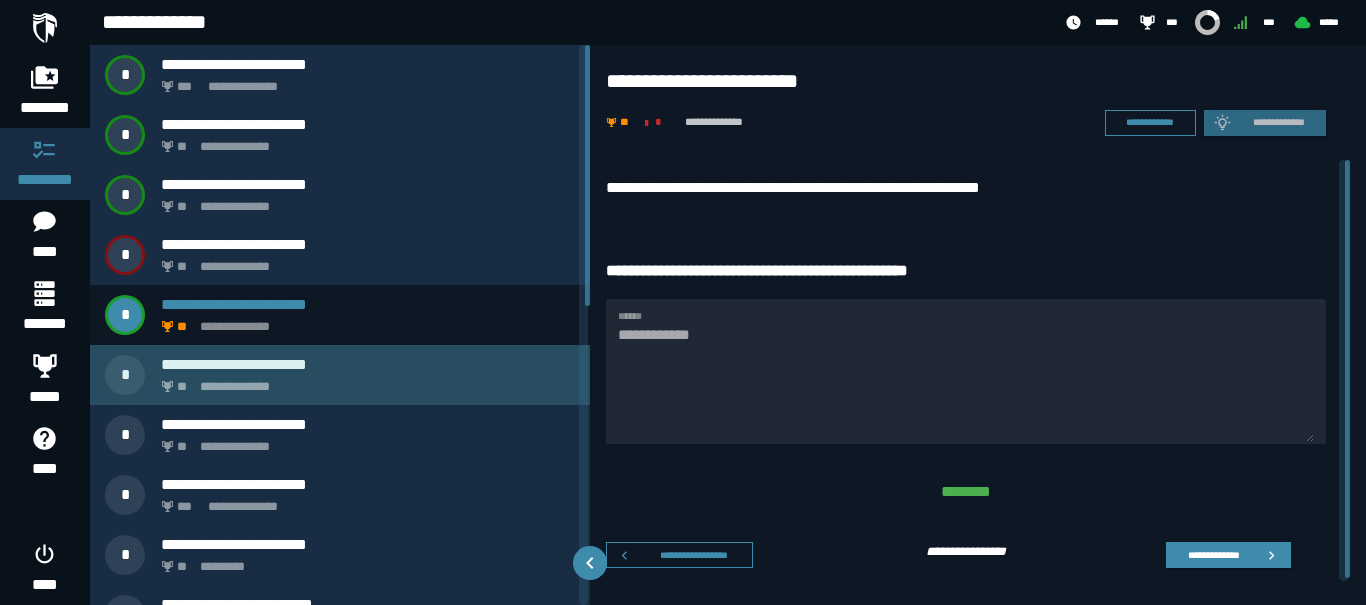 click on "**********" 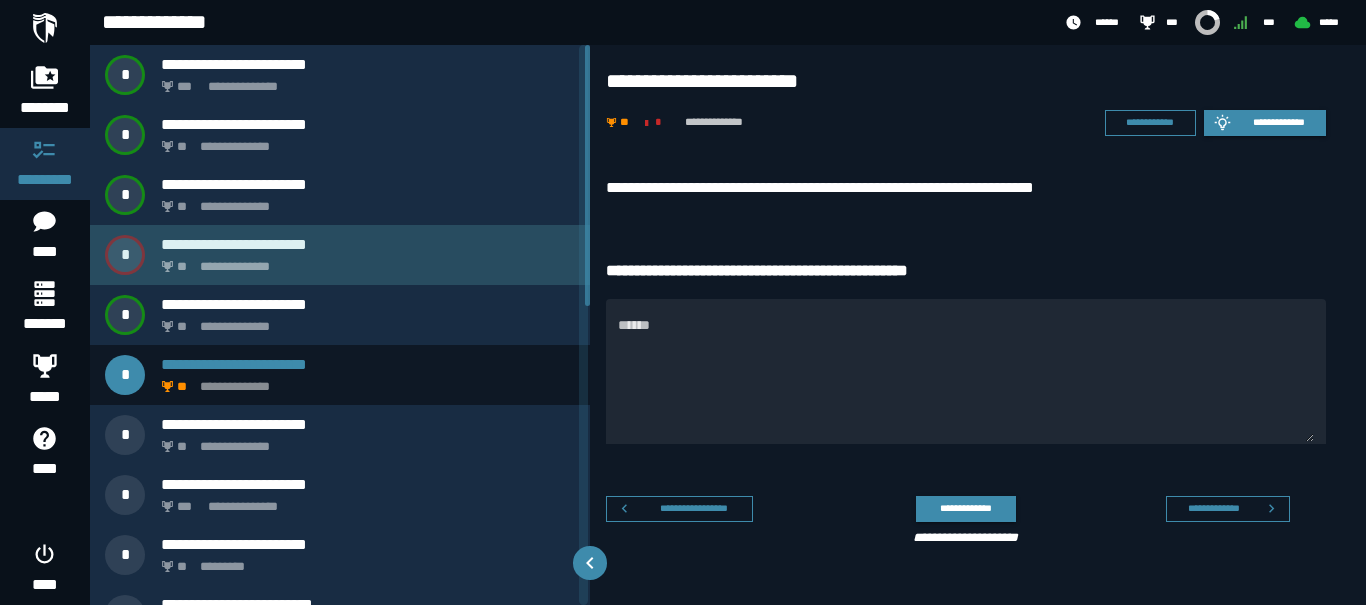 click on "**********" at bounding box center [364, 261] 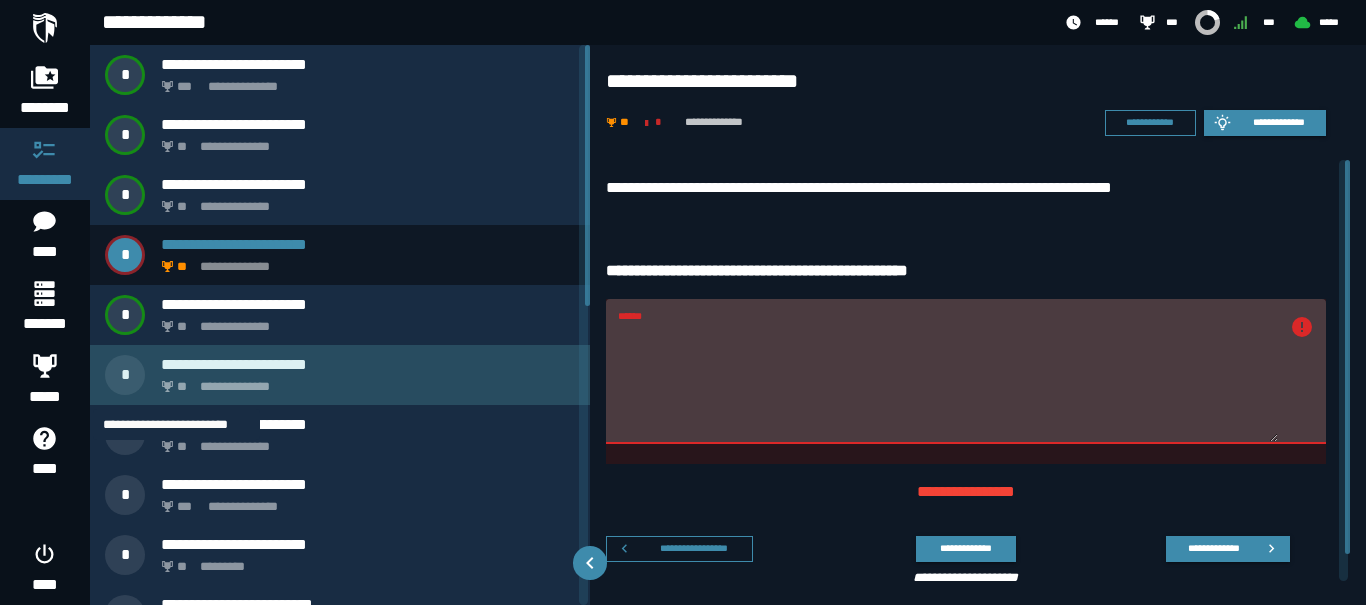 click on "**" at bounding box center [183, 387] 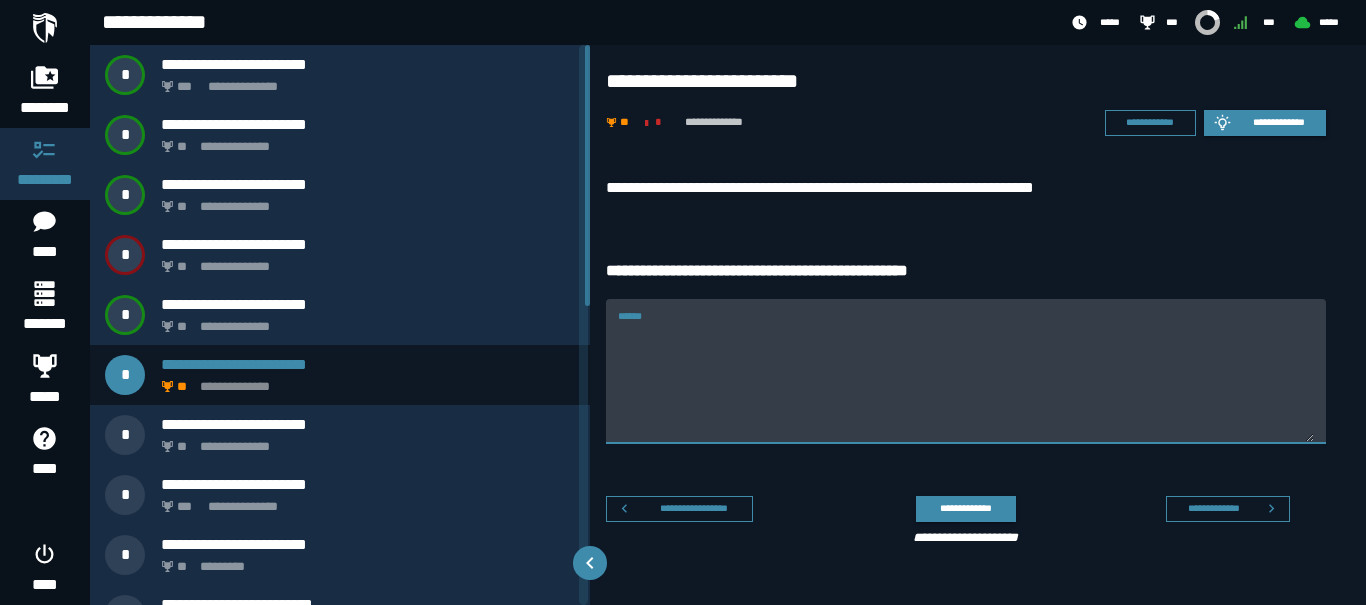 click on "******" at bounding box center [966, 383] 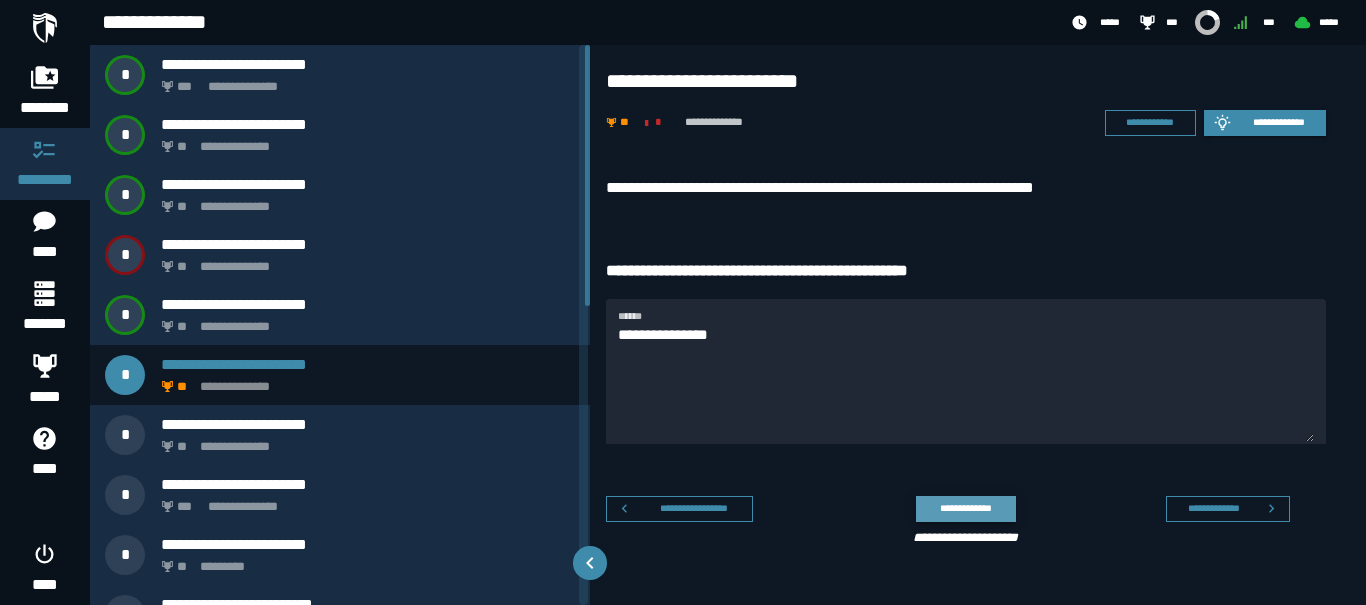 click on "**********" at bounding box center [965, 508] 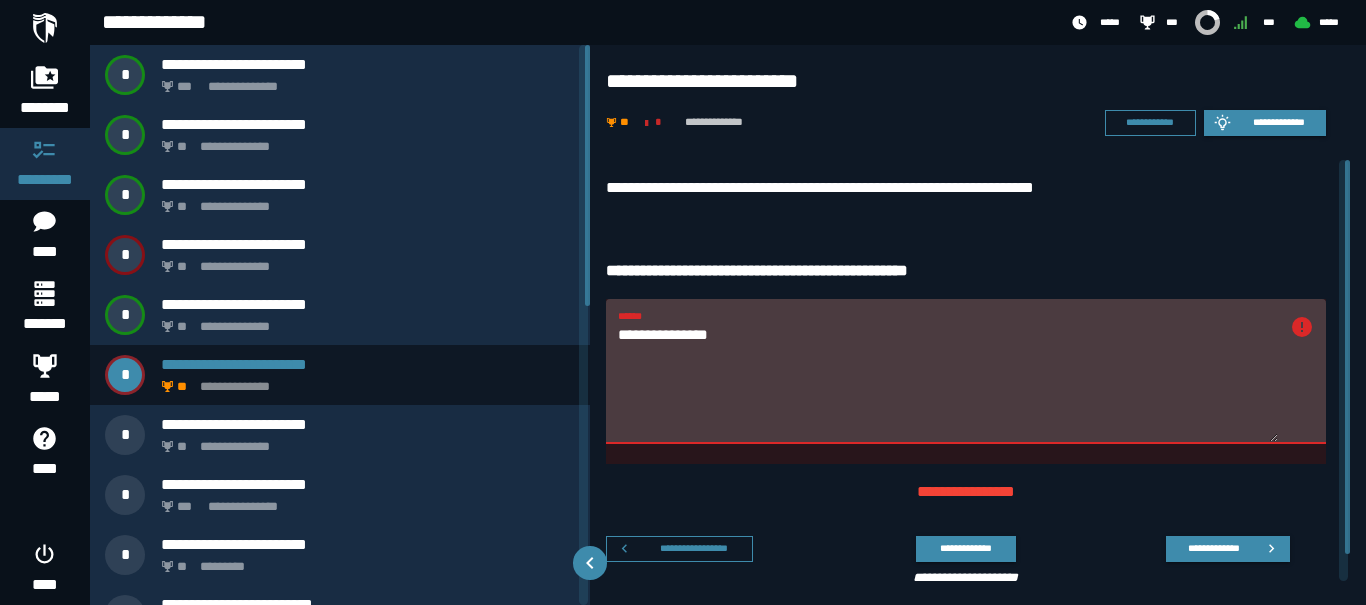 drag, startPoint x: 728, startPoint y: 334, endPoint x: 613, endPoint y: 347, distance: 115.73245 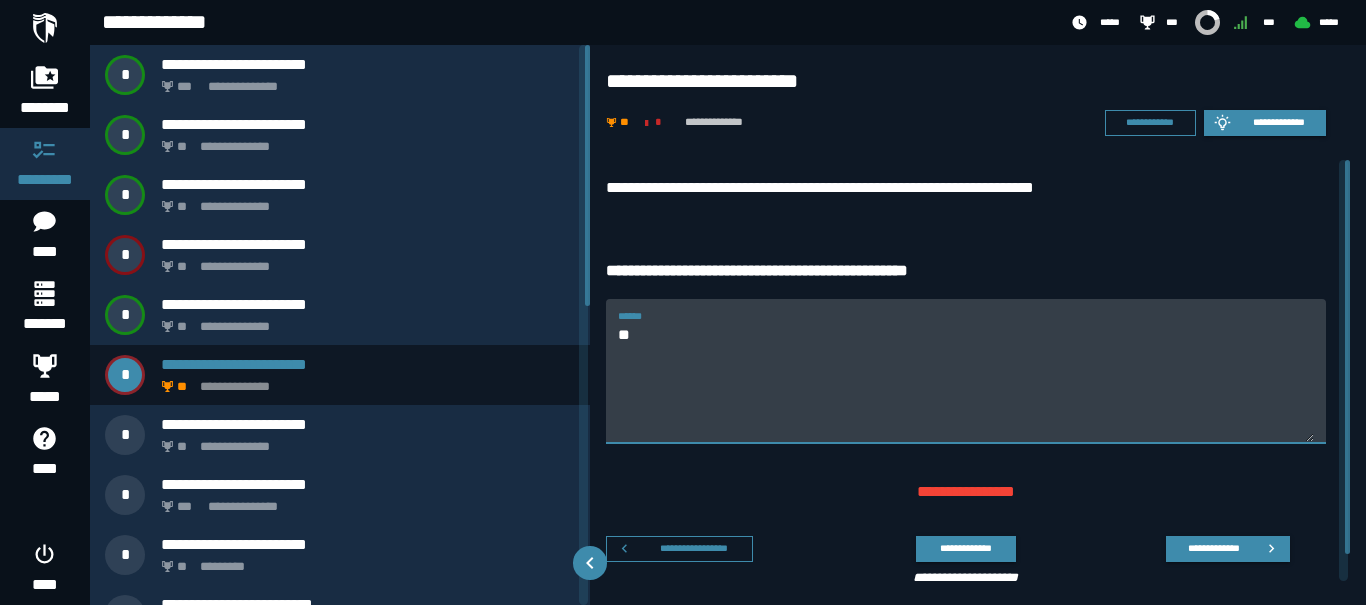 type on "*" 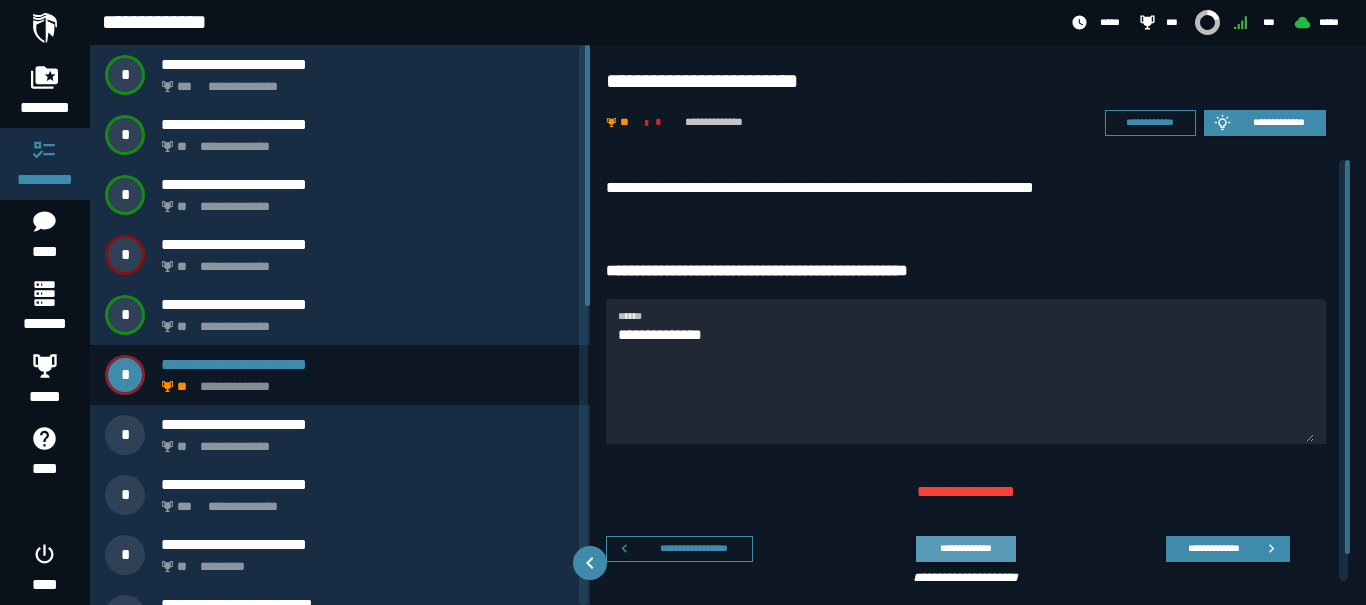 click on "**********" at bounding box center (965, 548) 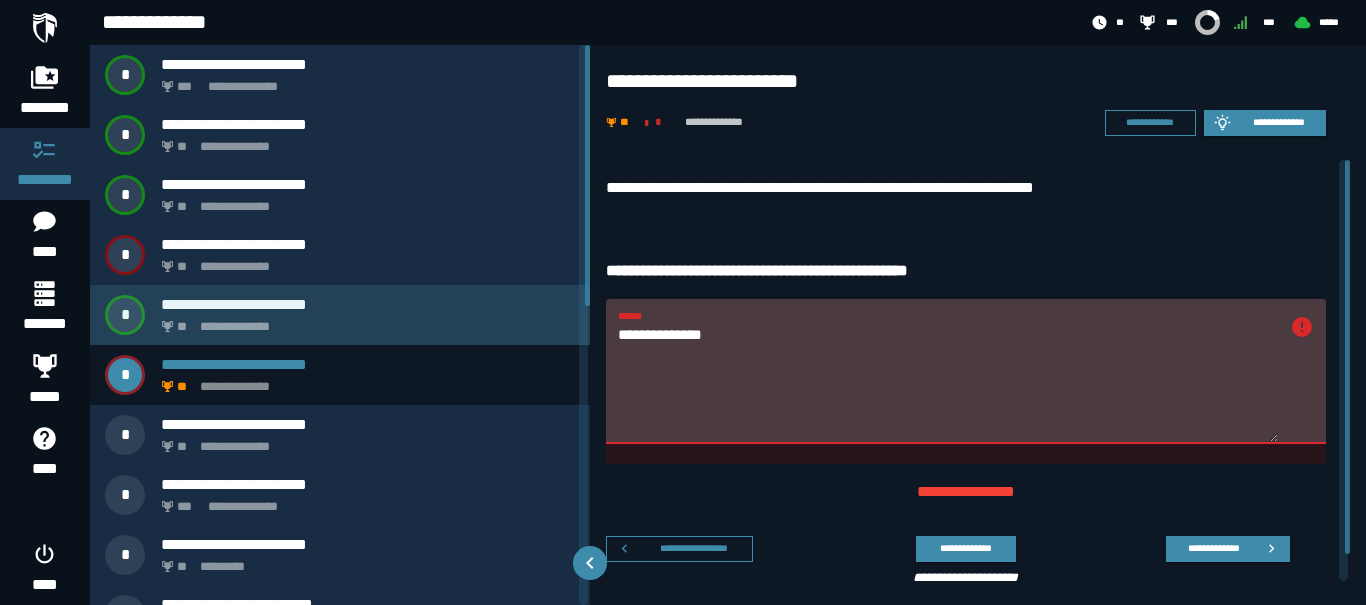 drag, startPoint x: 729, startPoint y: 335, endPoint x: 573, endPoint y: 322, distance: 156.54073 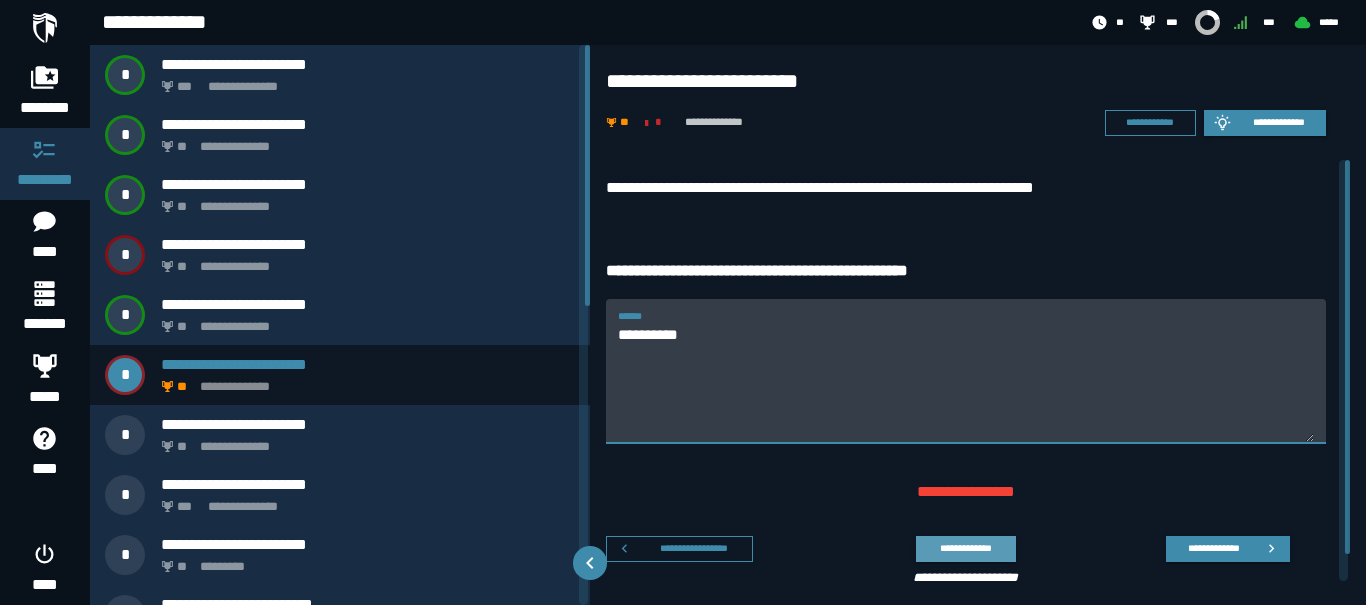type on "**********" 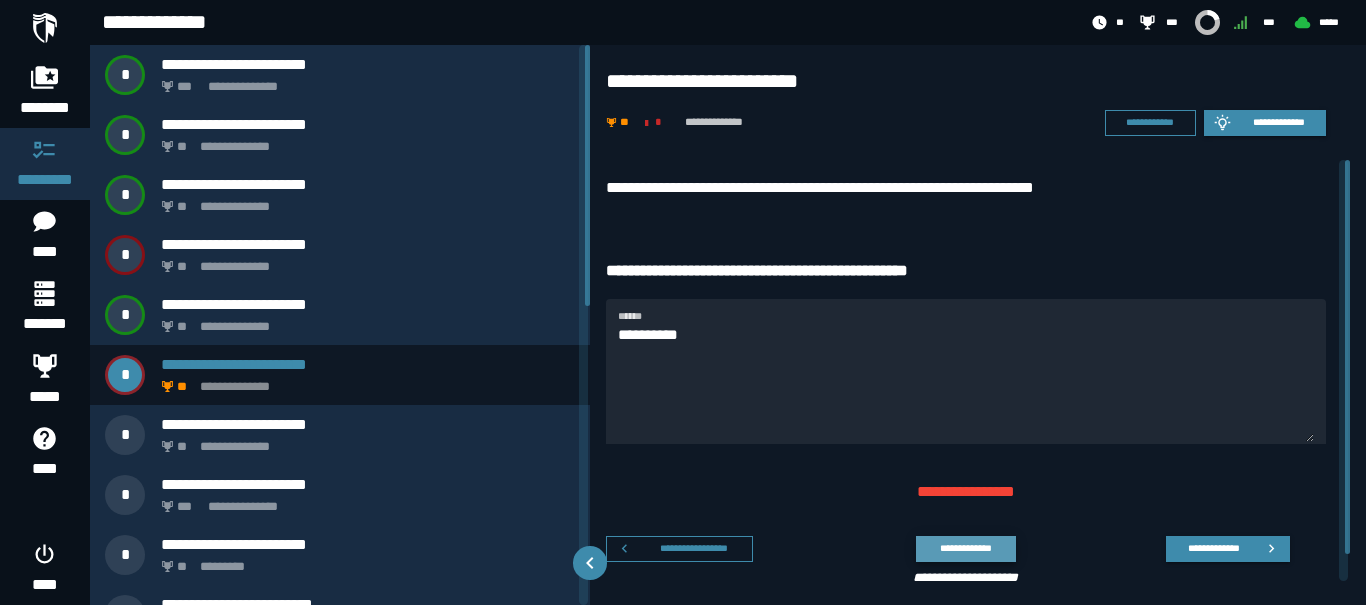 click on "**********" at bounding box center [965, 548] 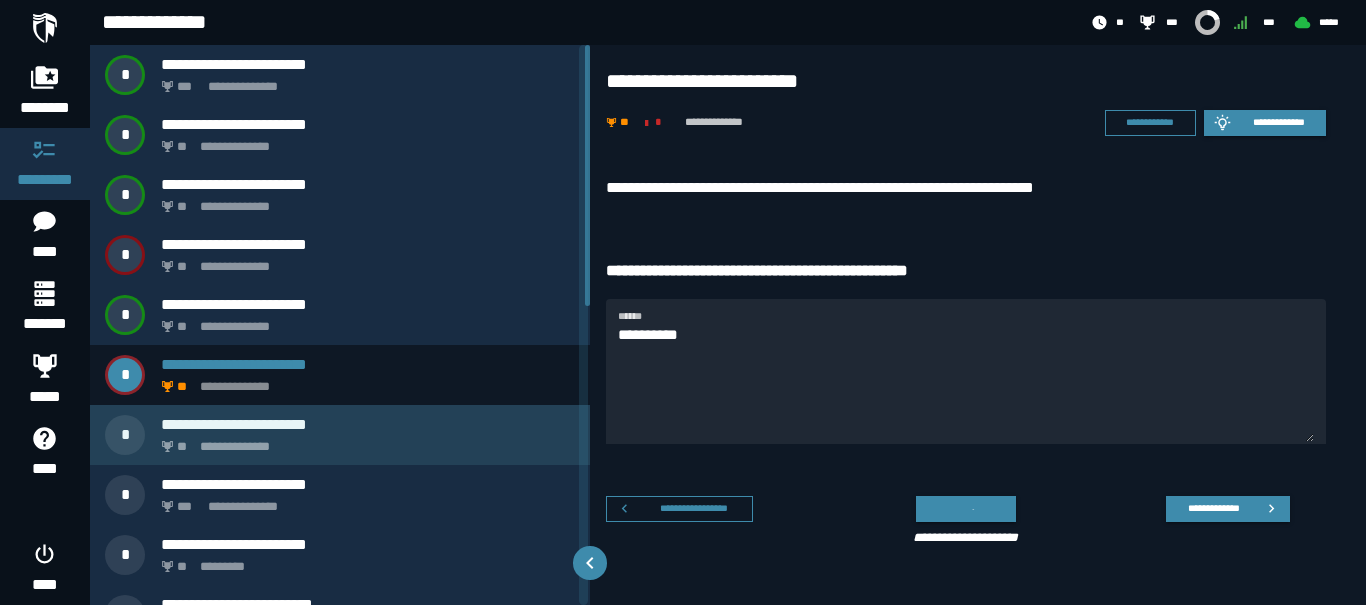 scroll, scrollTop: 100, scrollLeft: 0, axis: vertical 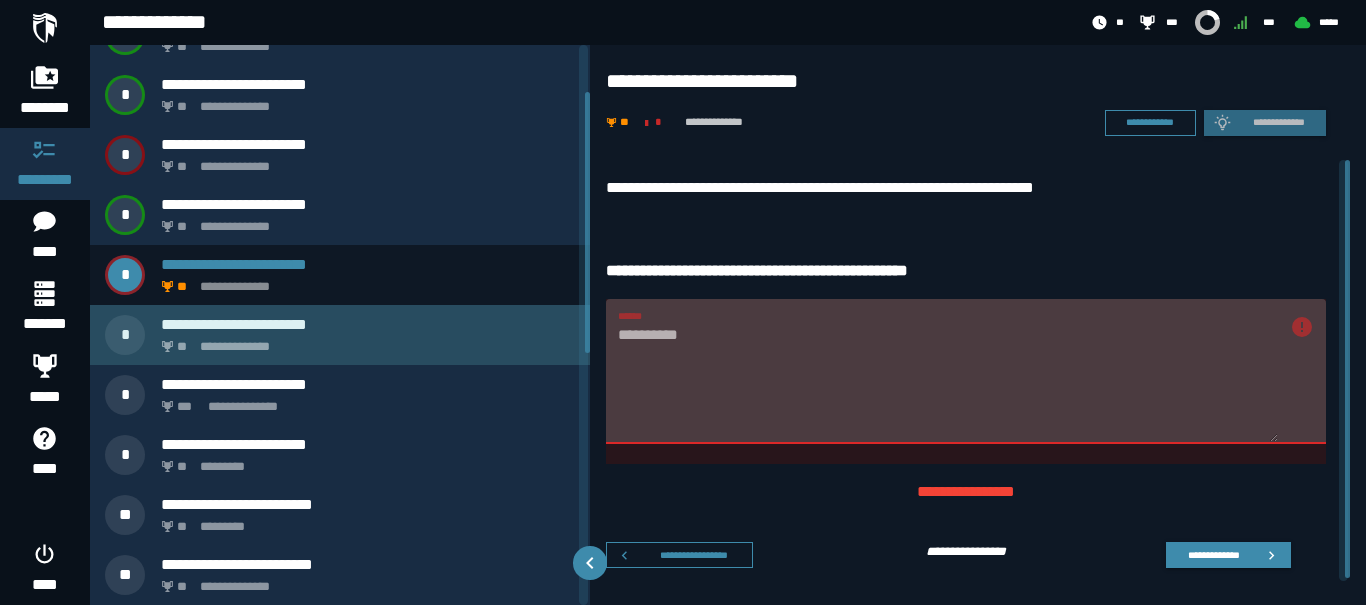 click on "**********" 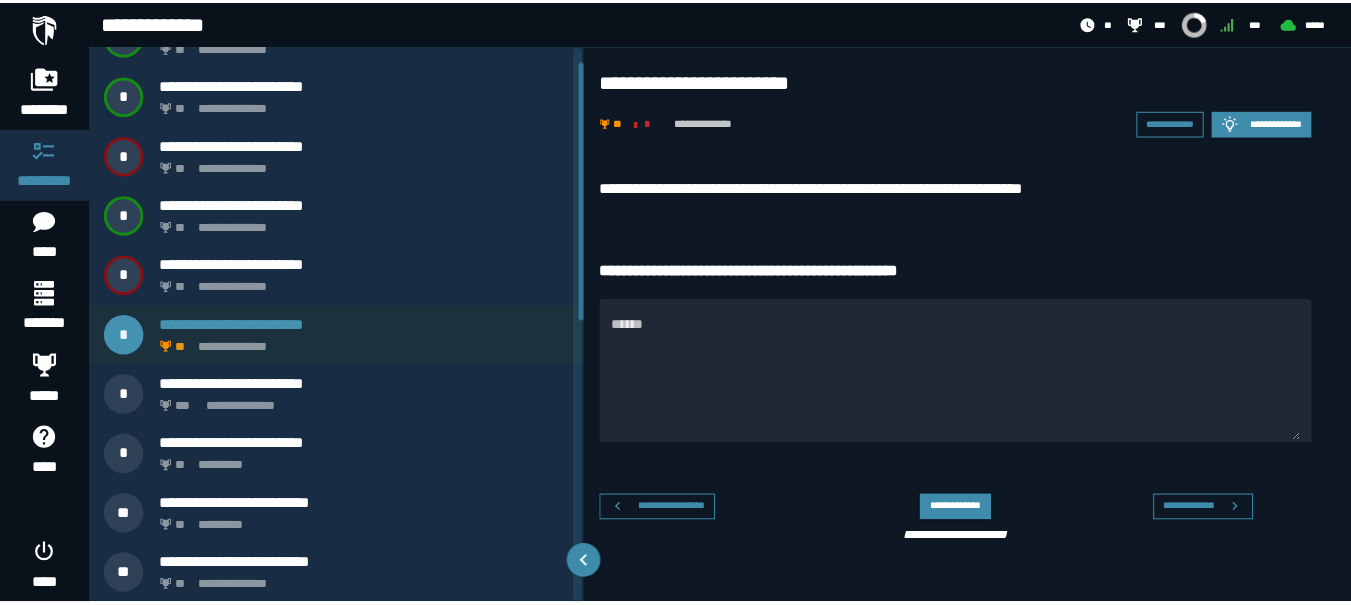 scroll, scrollTop: 0, scrollLeft: 0, axis: both 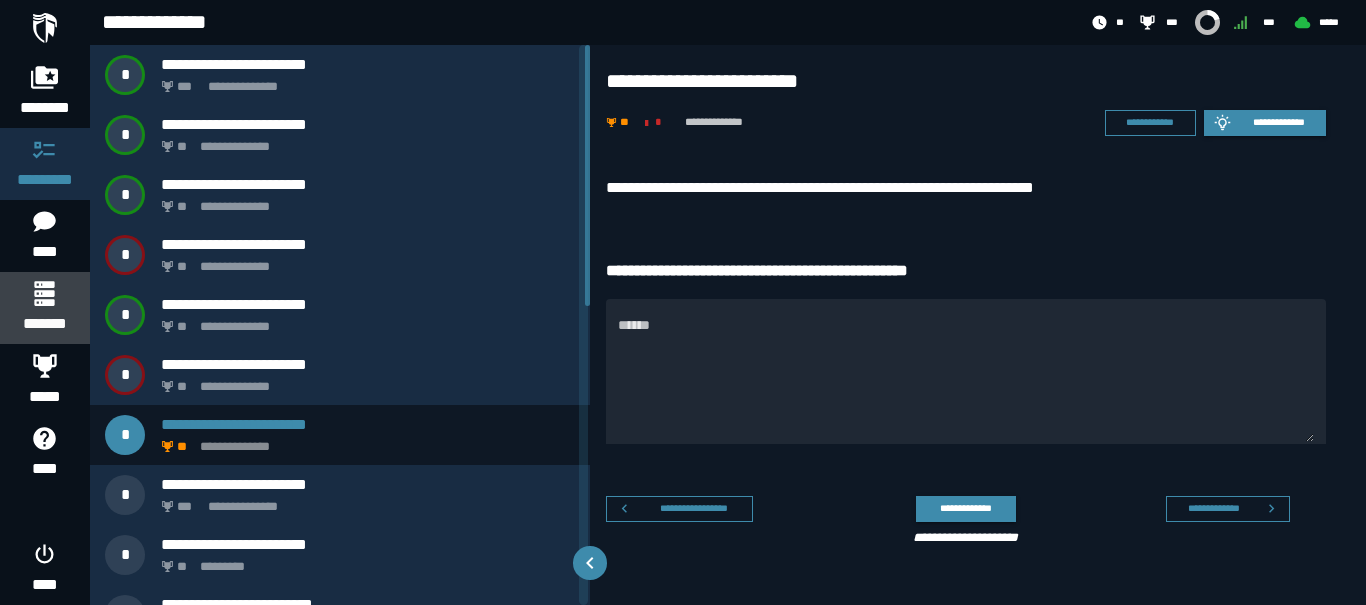 click 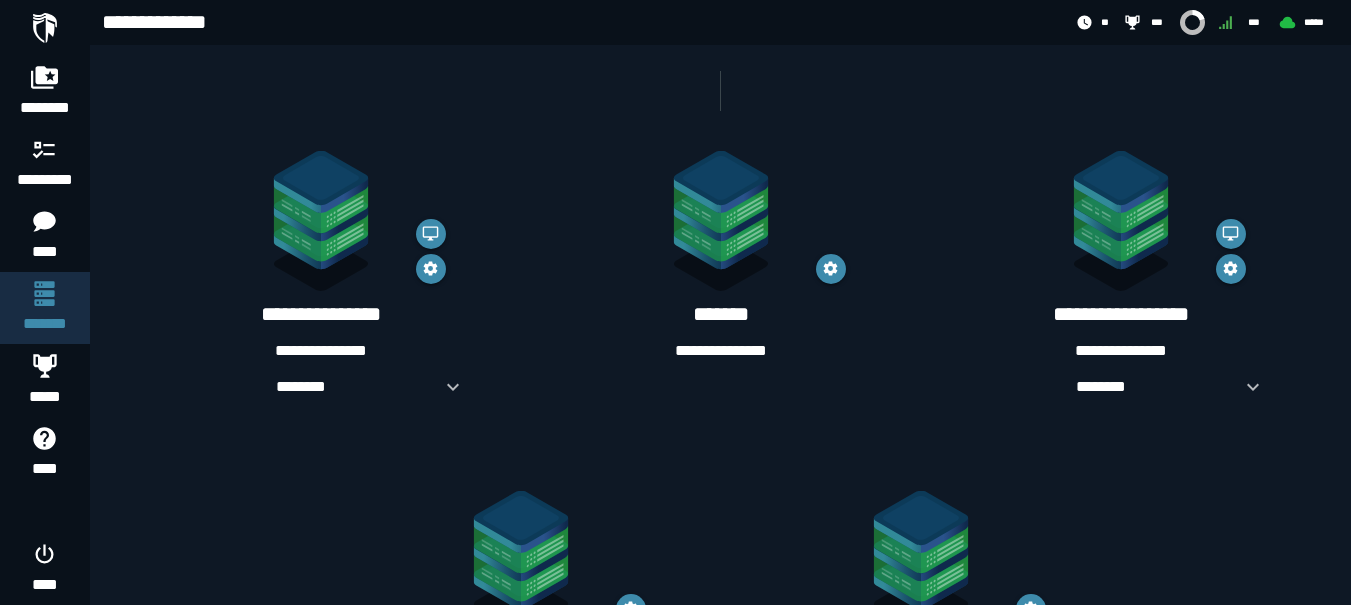 scroll, scrollTop: 434, scrollLeft: 0, axis: vertical 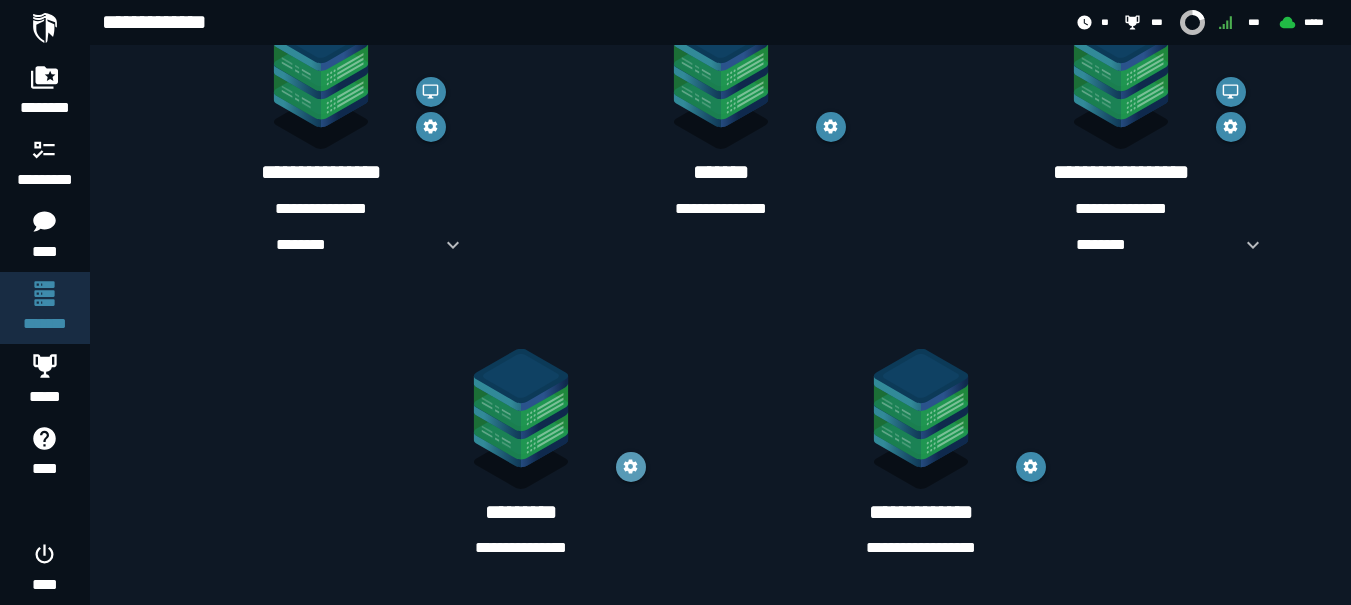 click 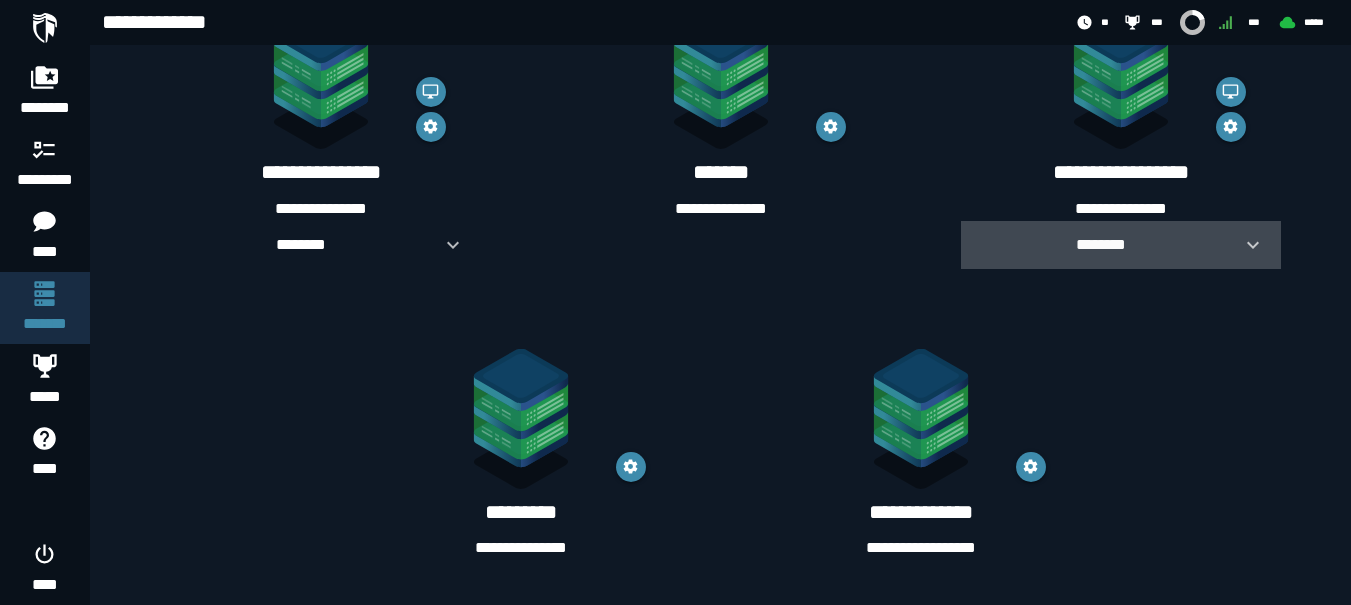 click 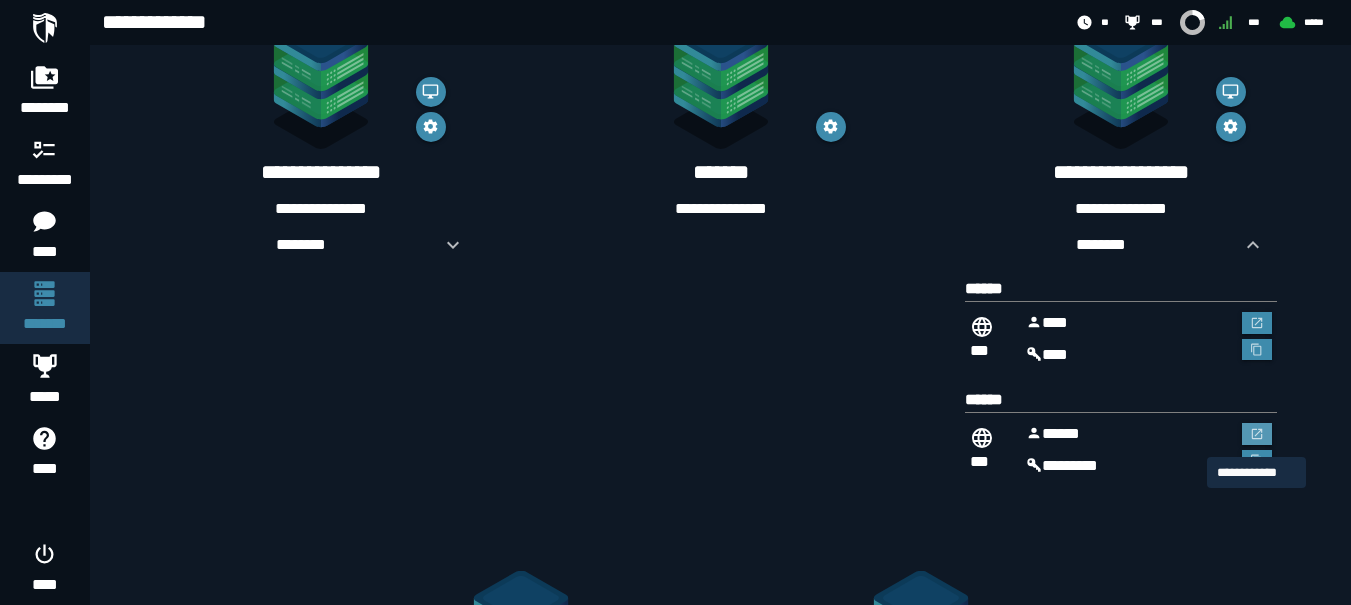 click at bounding box center [1257, 434] 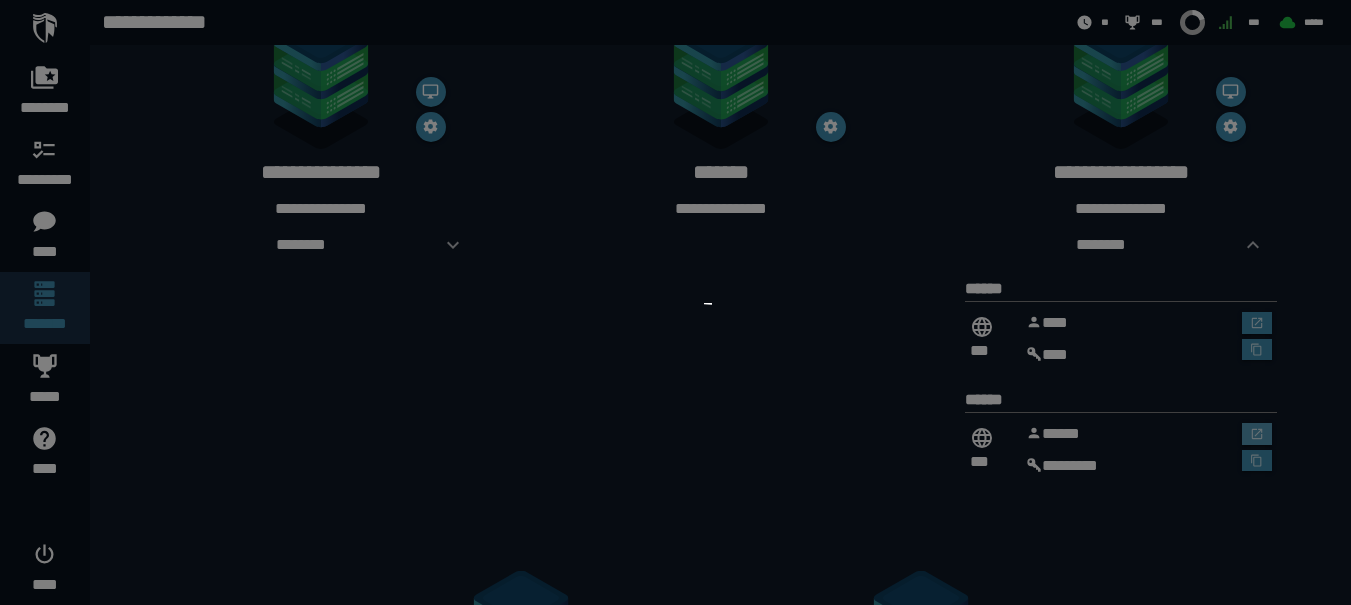 scroll, scrollTop: 0, scrollLeft: 0, axis: both 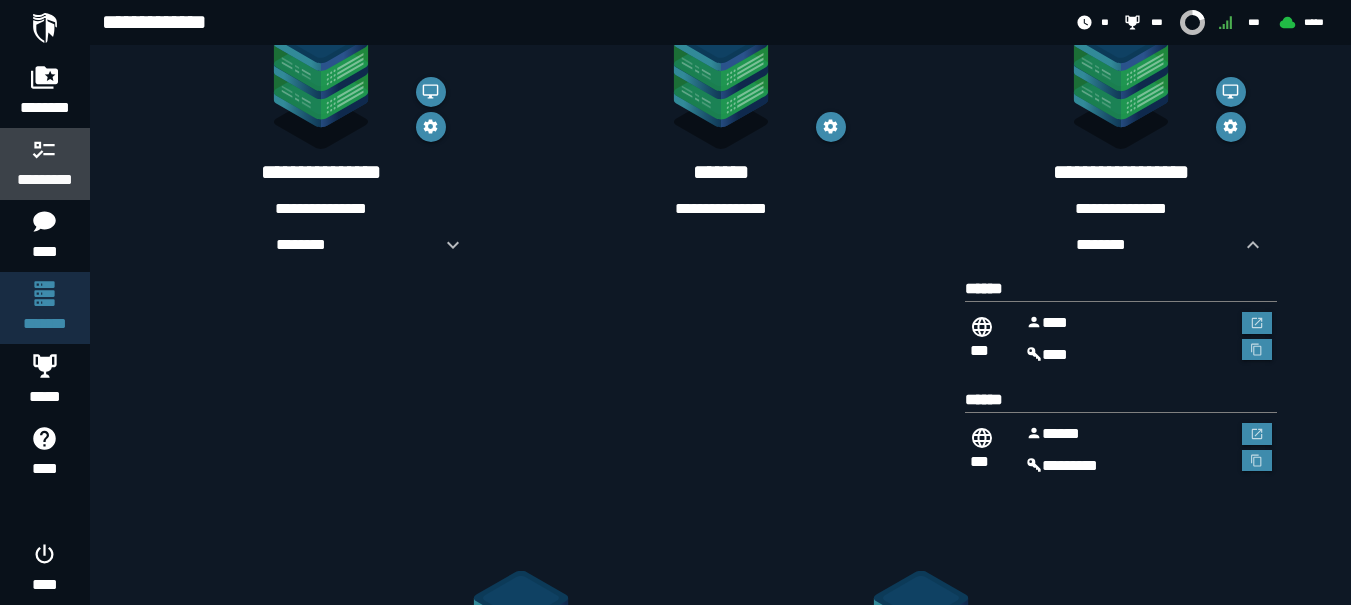 click 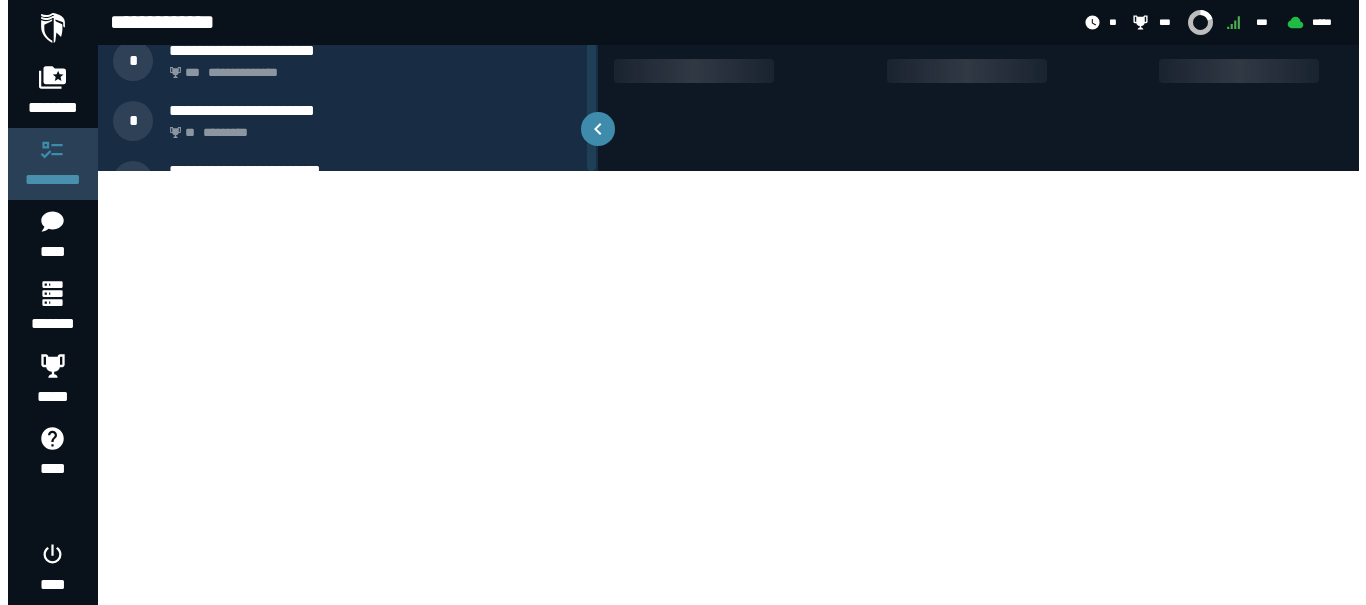 scroll, scrollTop: 0, scrollLeft: 0, axis: both 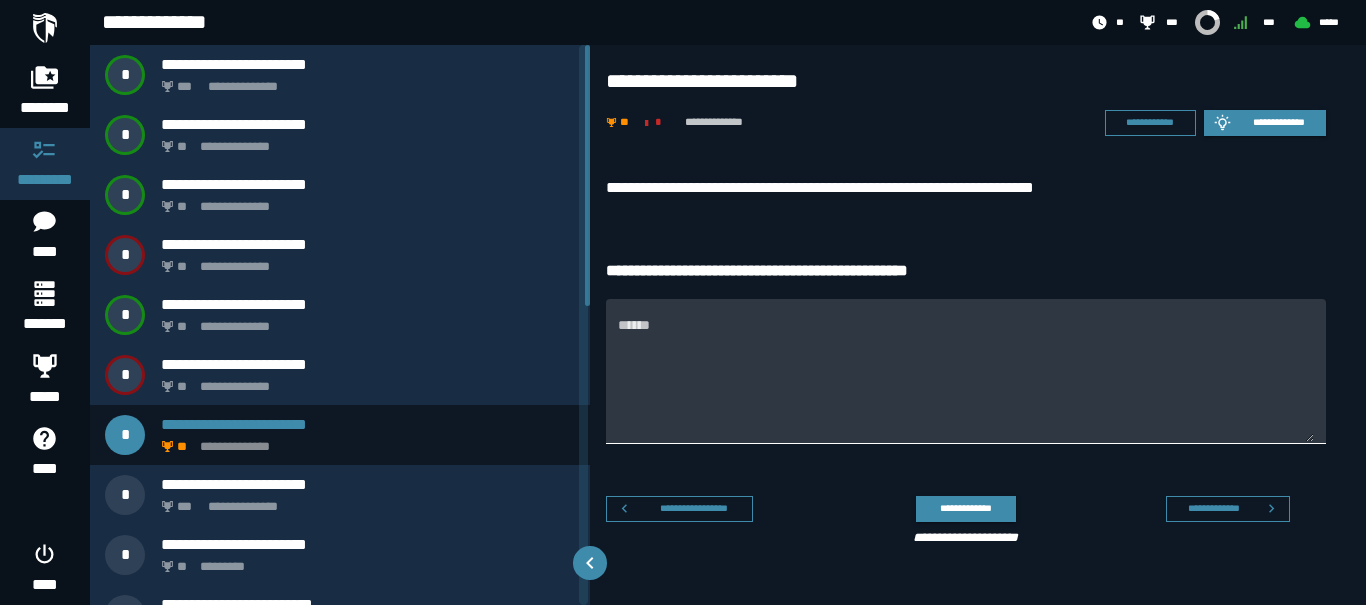 click on "******" at bounding box center (966, 371) 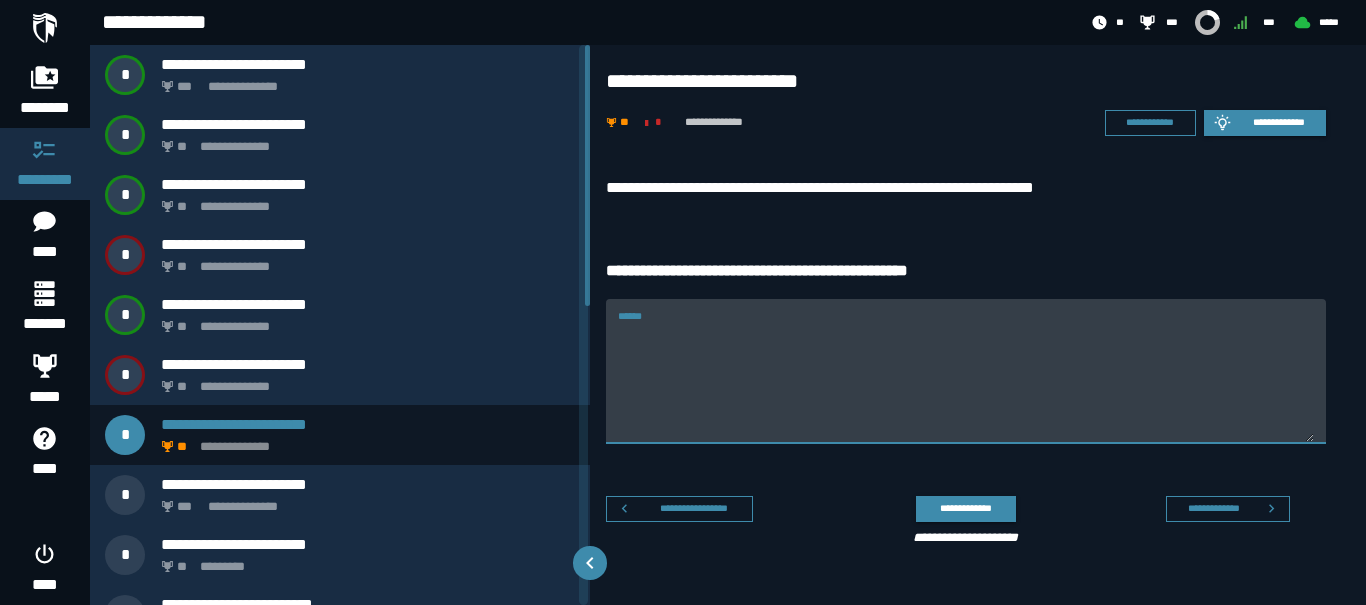 paste on "**********" 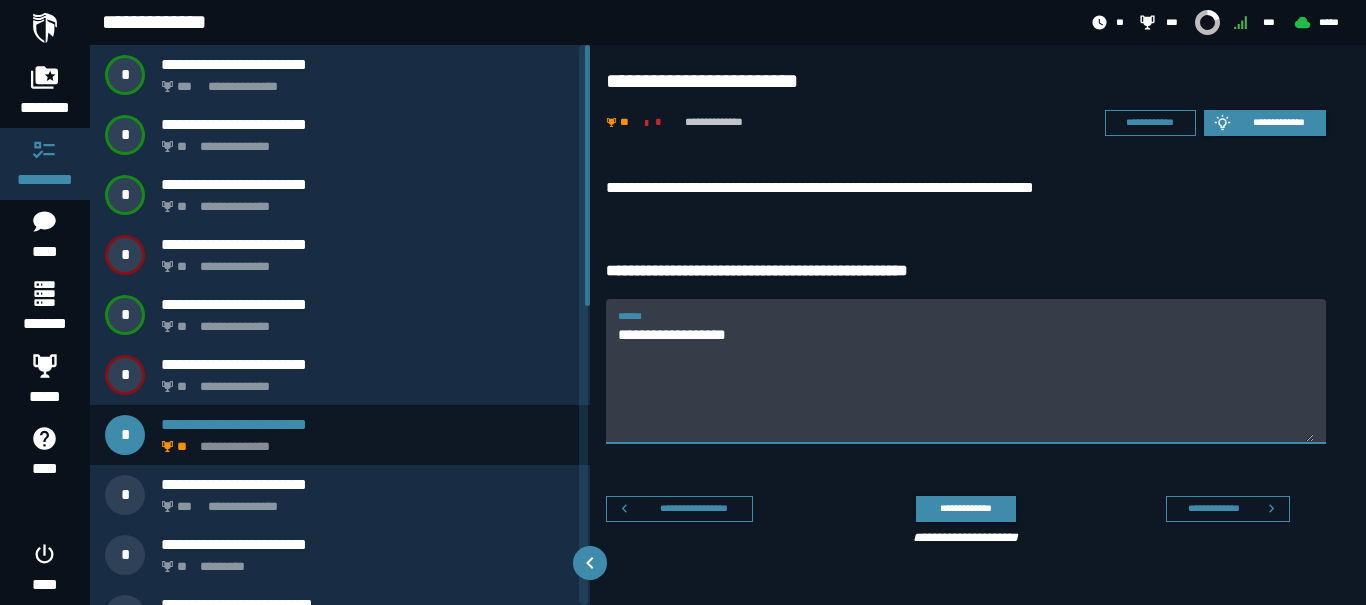 drag, startPoint x: 770, startPoint y: 333, endPoint x: 597, endPoint y: 337, distance: 173.04623 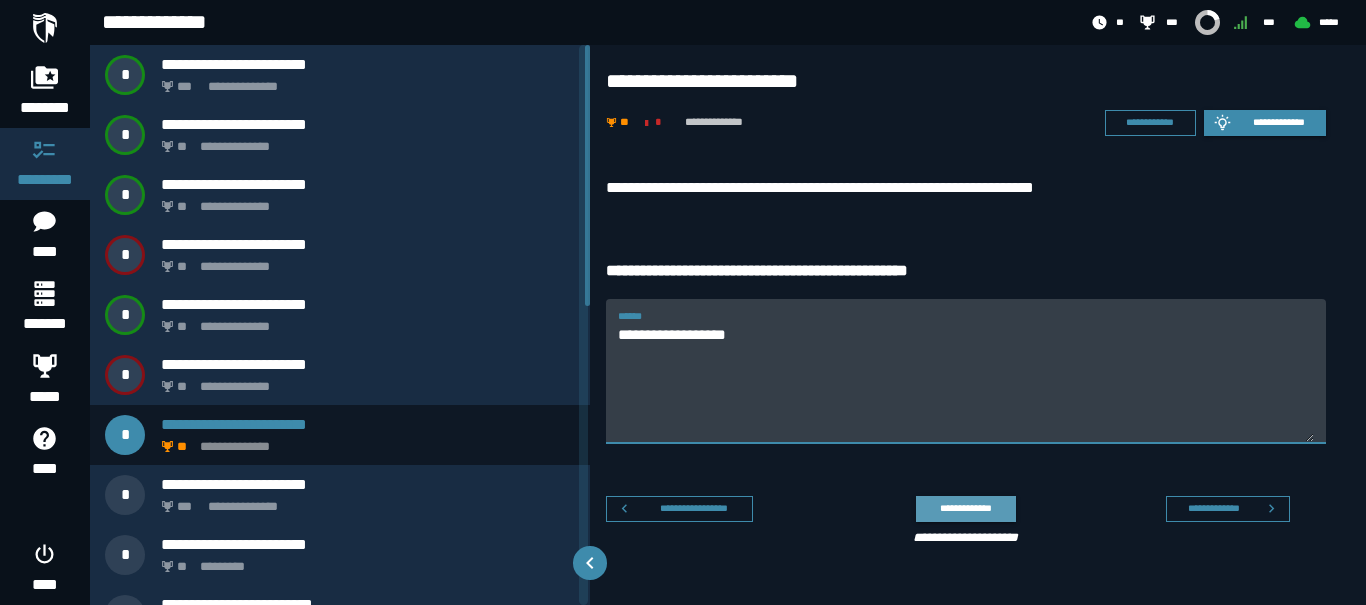 type on "**********" 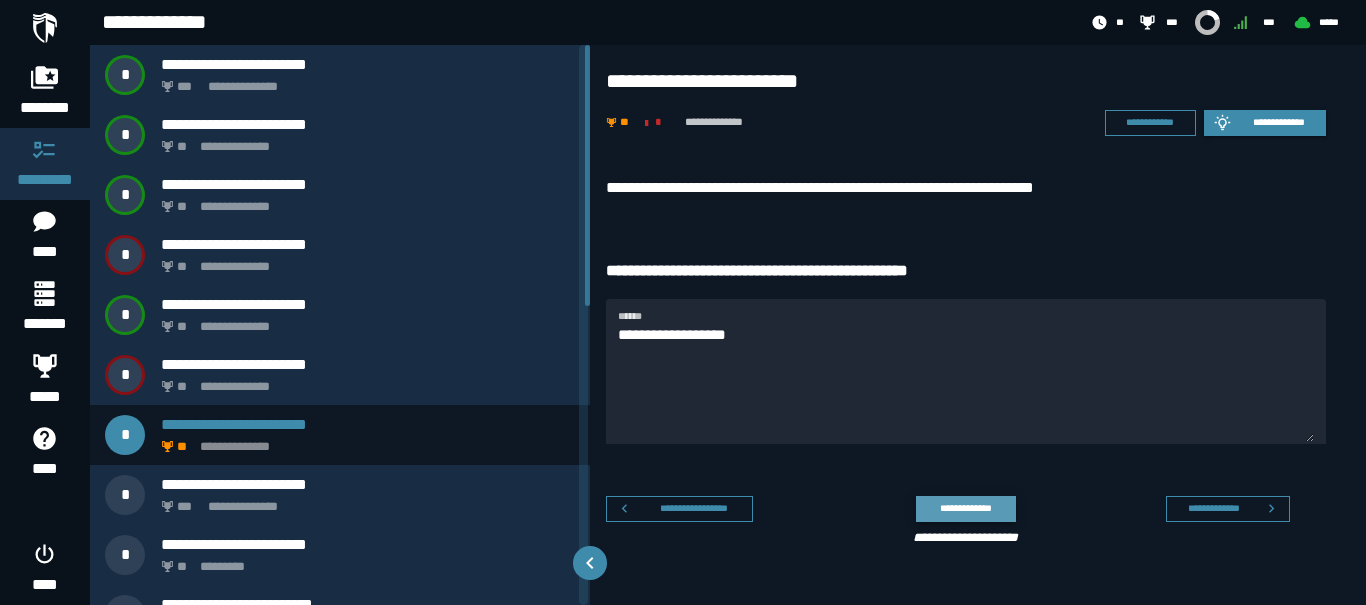 click on "**********" at bounding box center [965, 508] 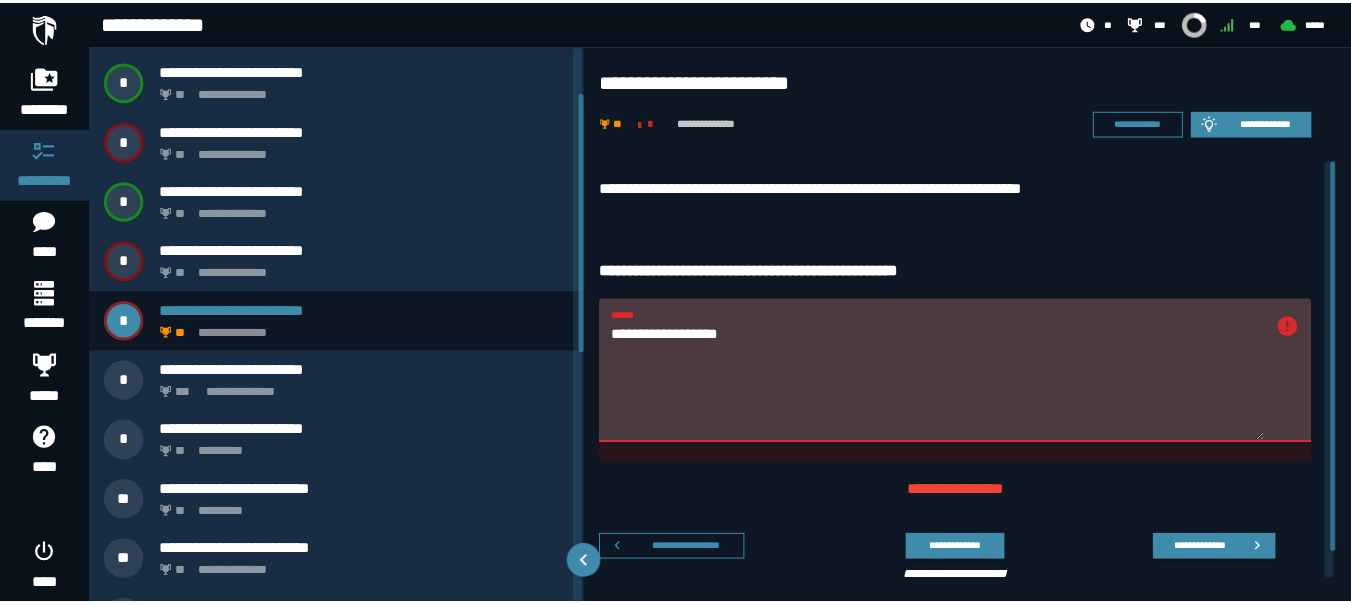 scroll, scrollTop: 100, scrollLeft: 0, axis: vertical 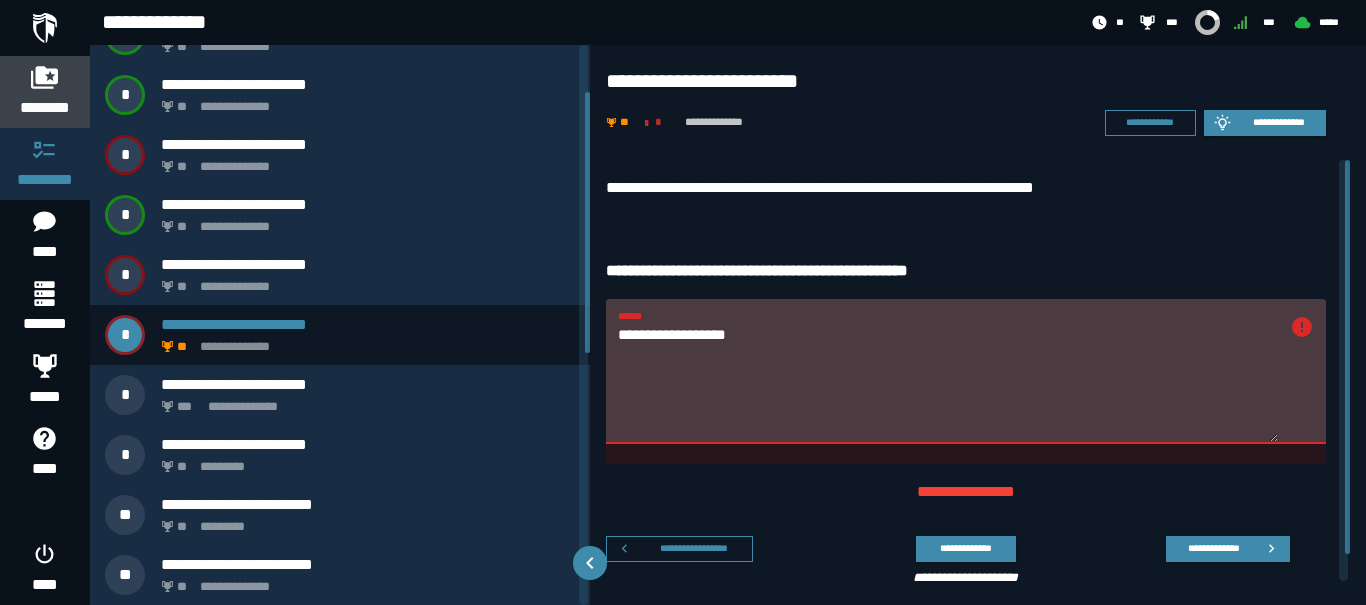 click 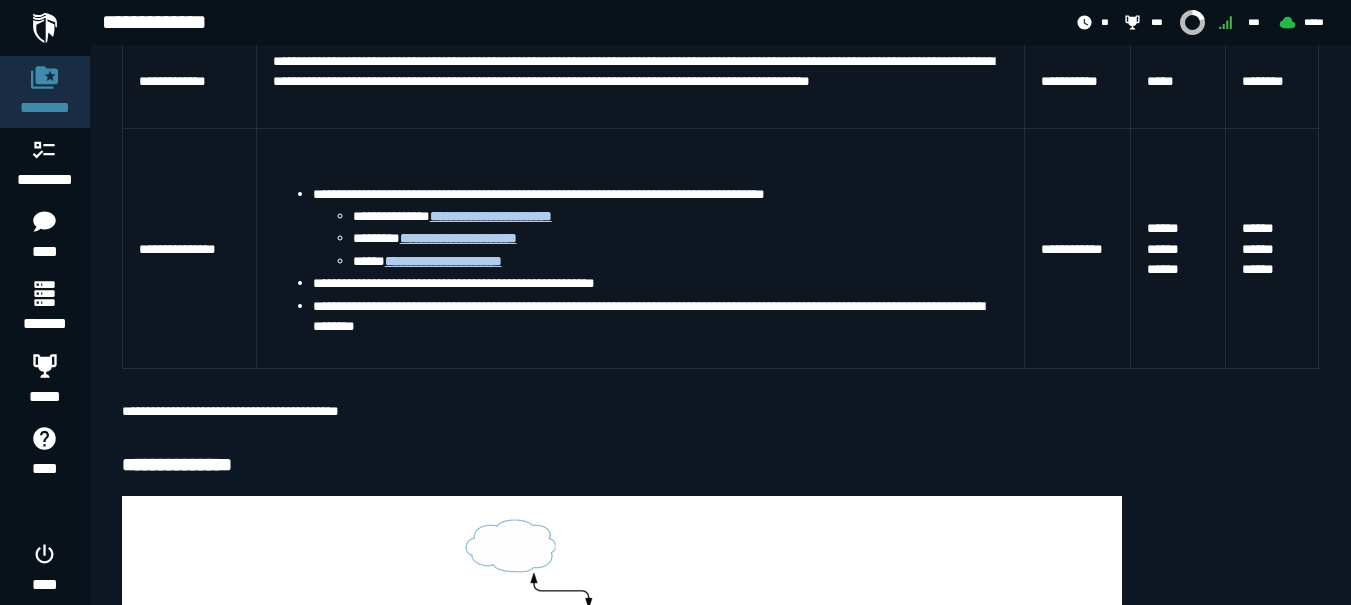 scroll, scrollTop: 500, scrollLeft: 0, axis: vertical 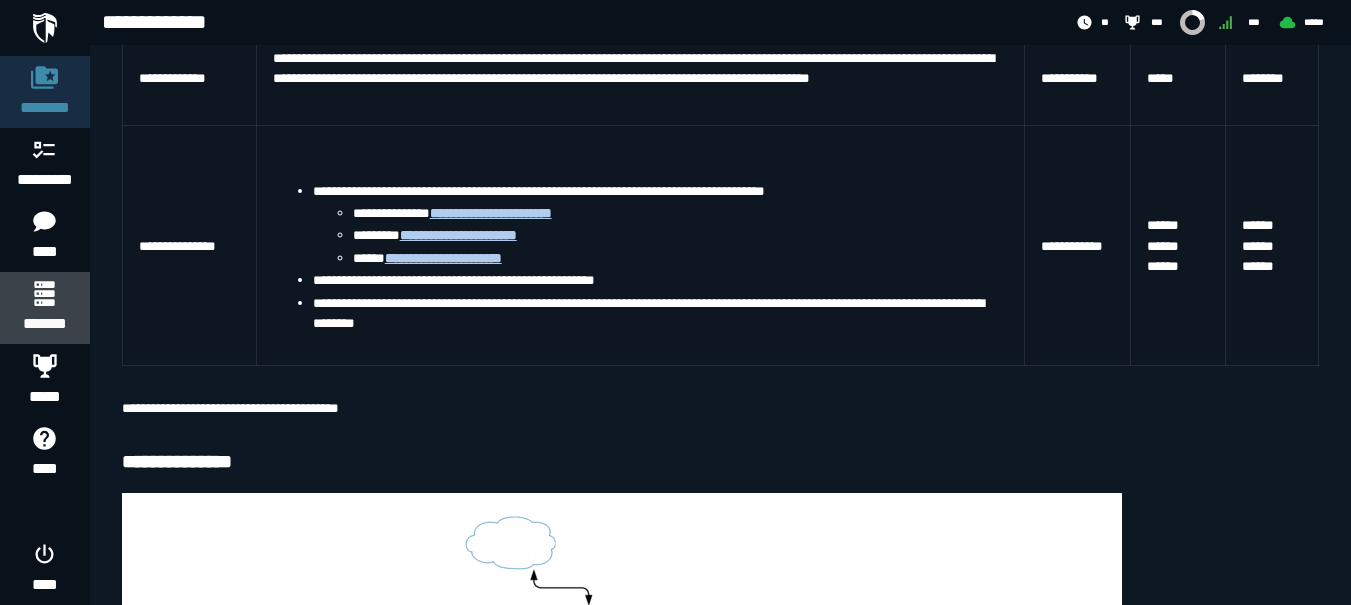 click 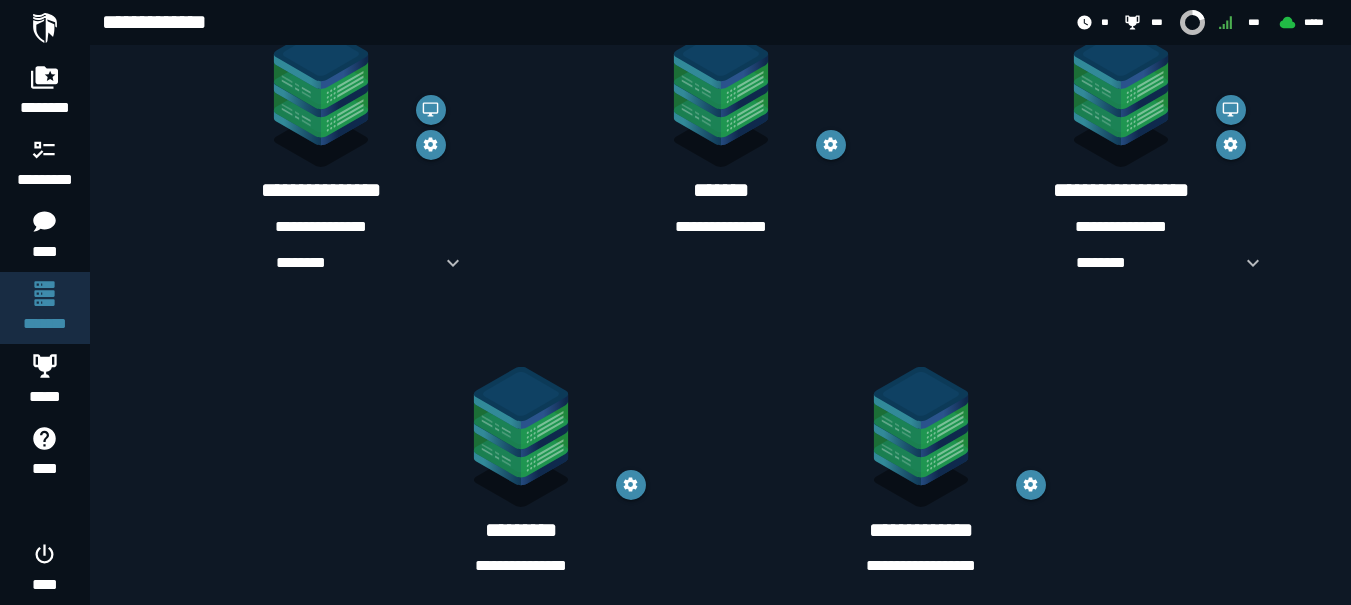 scroll, scrollTop: 434, scrollLeft: 0, axis: vertical 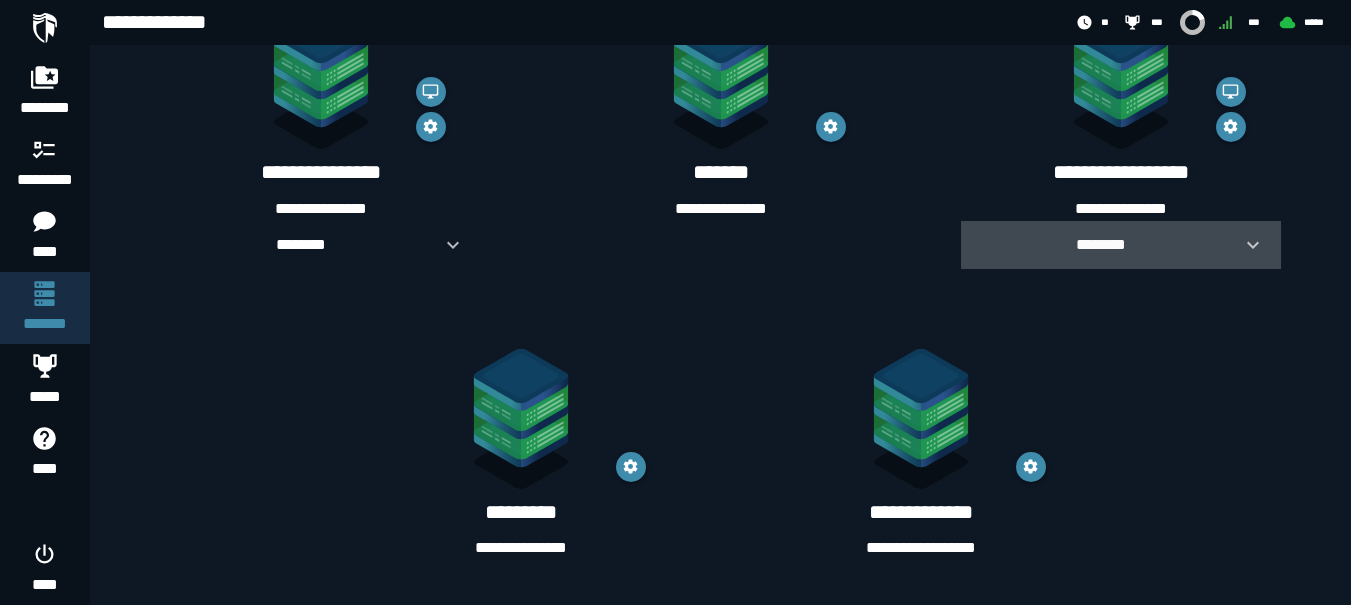 click 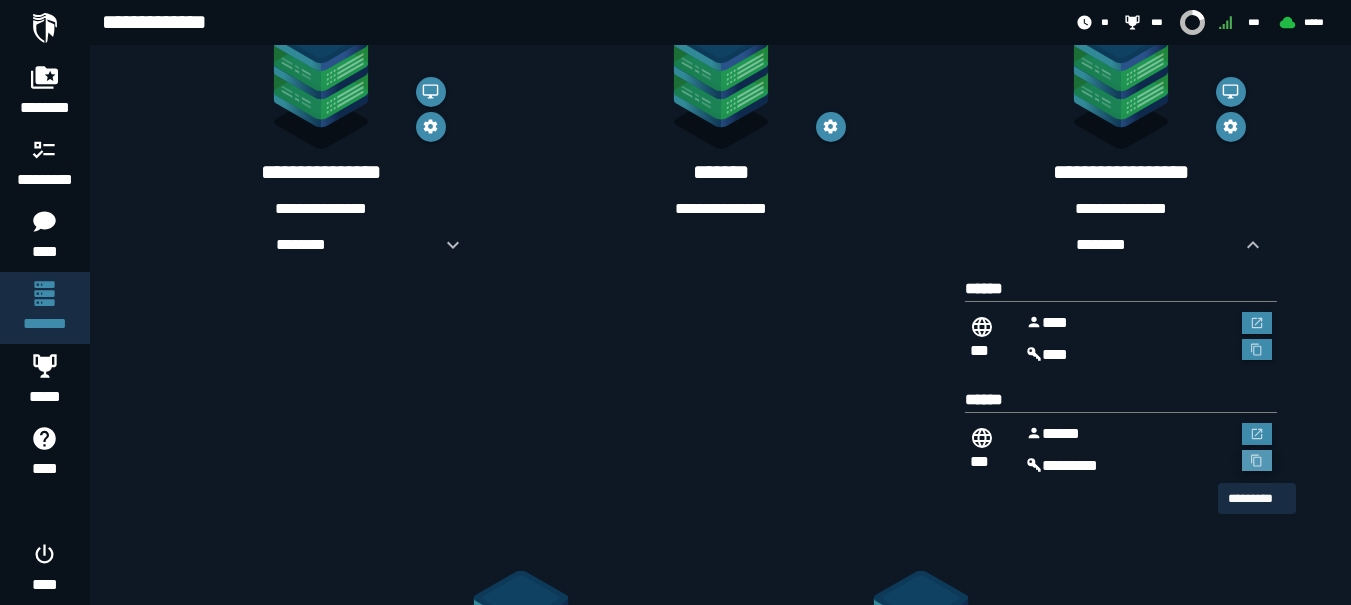 click 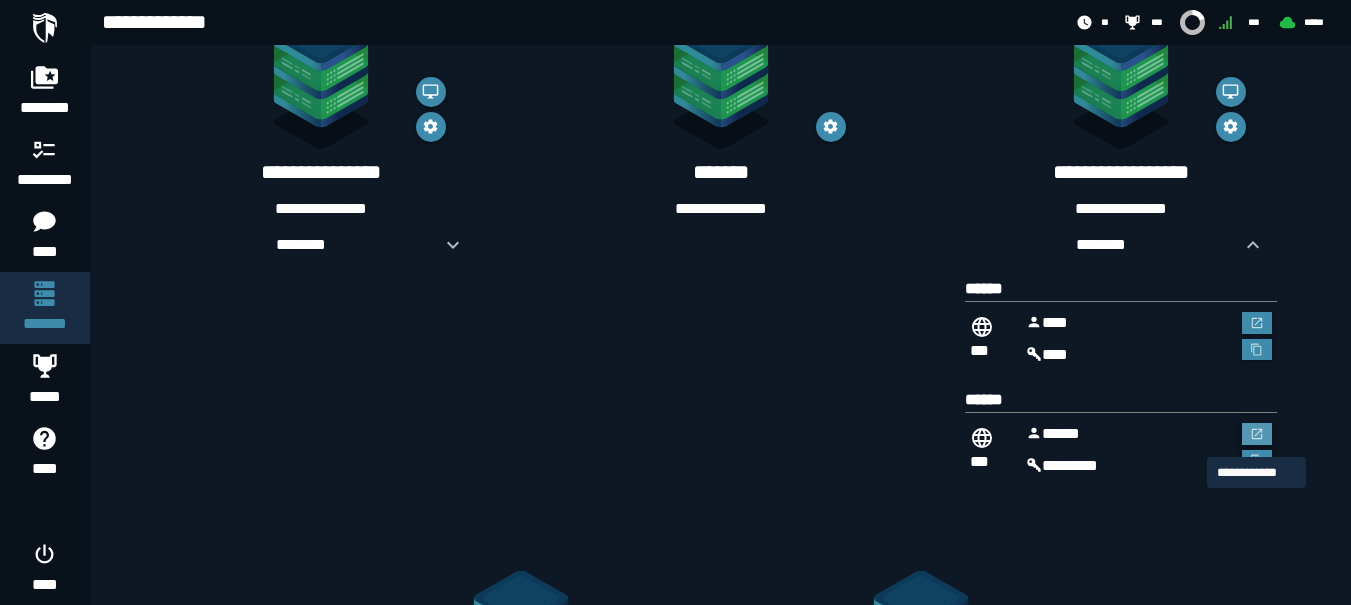 click 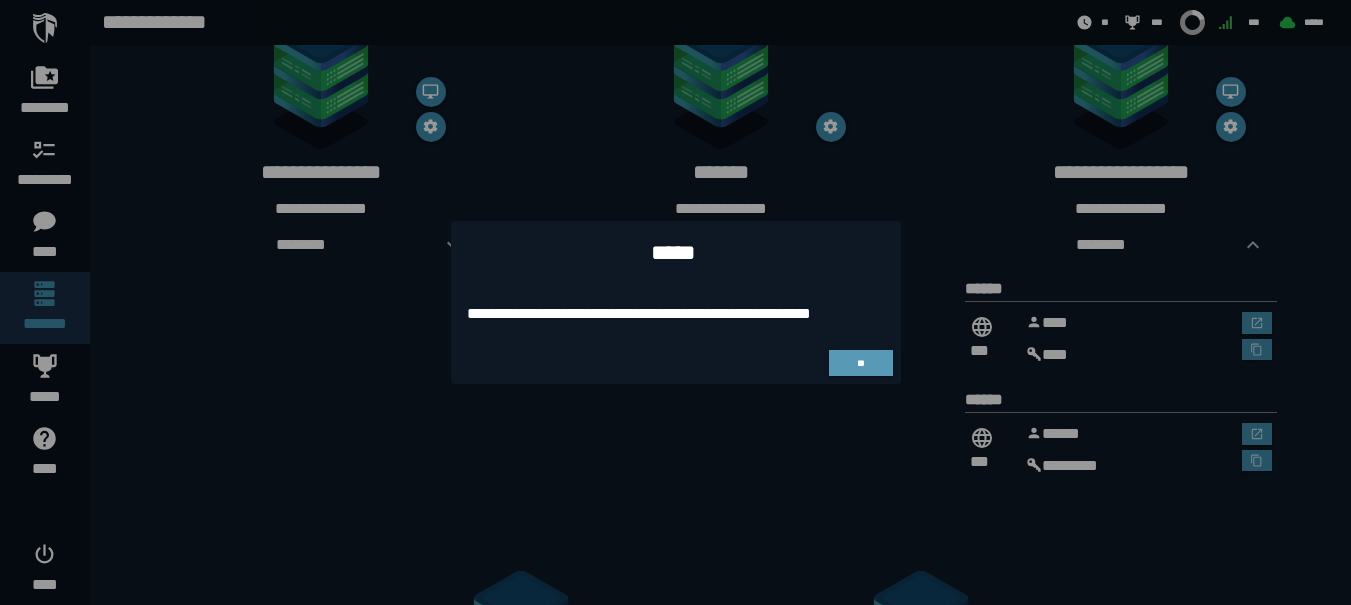 click on "**" at bounding box center [861, 363] 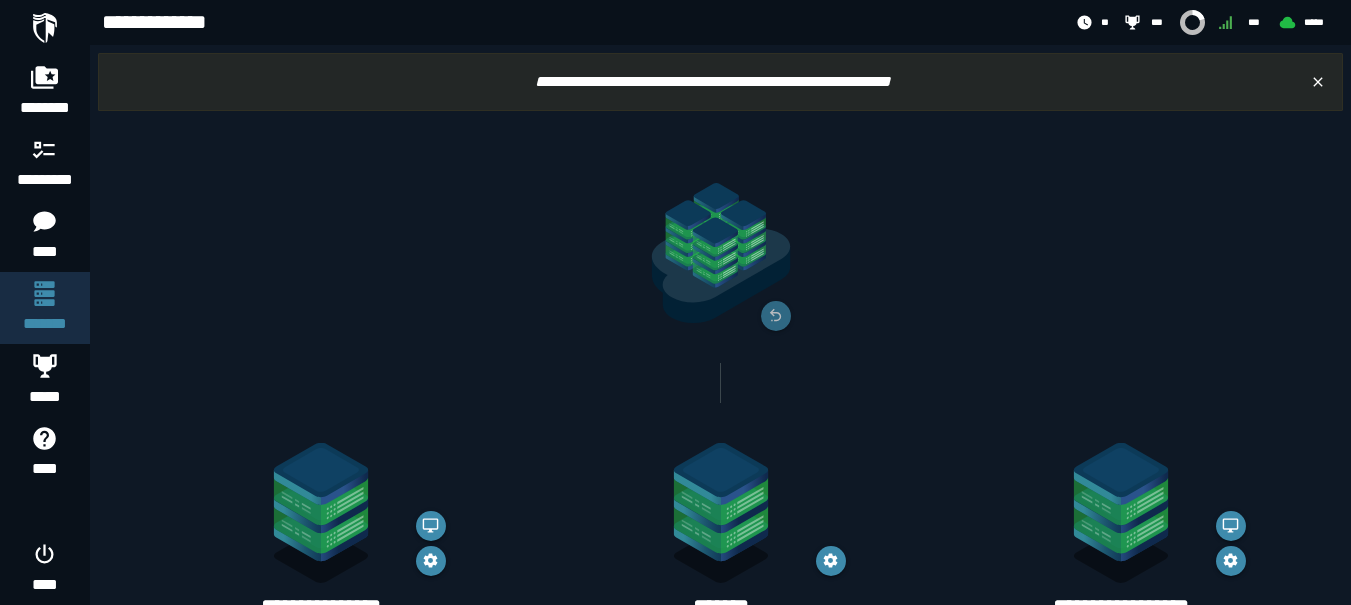 scroll, scrollTop: 434, scrollLeft: 0, axis: vertical 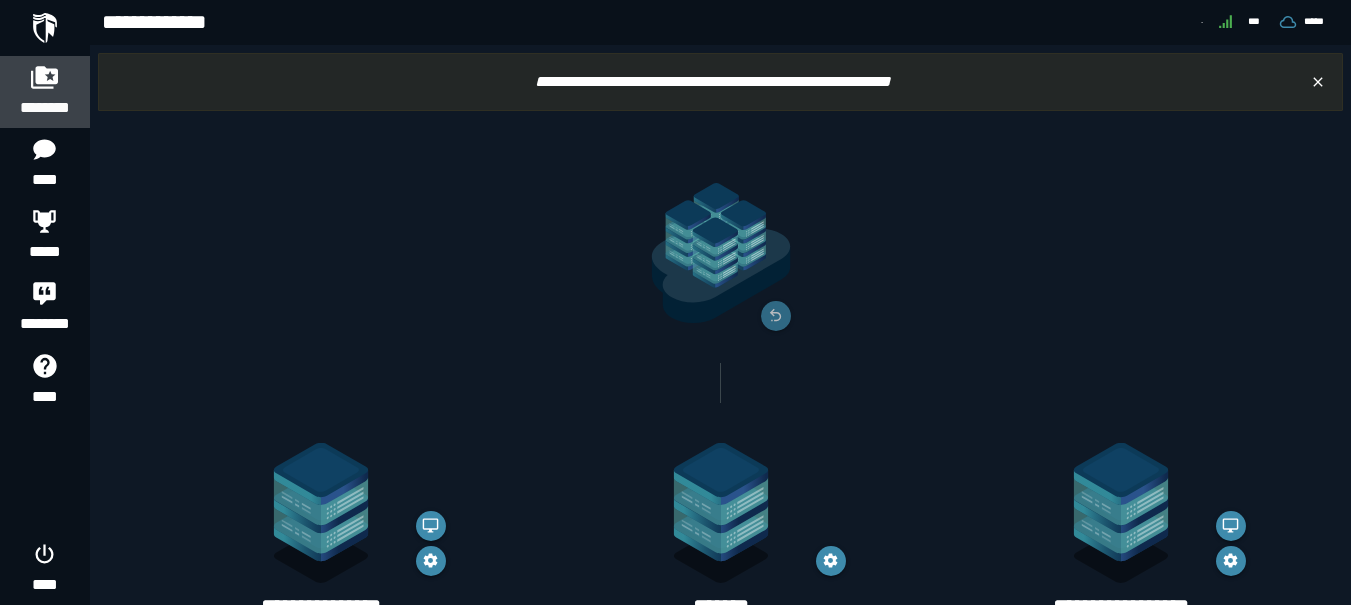 click 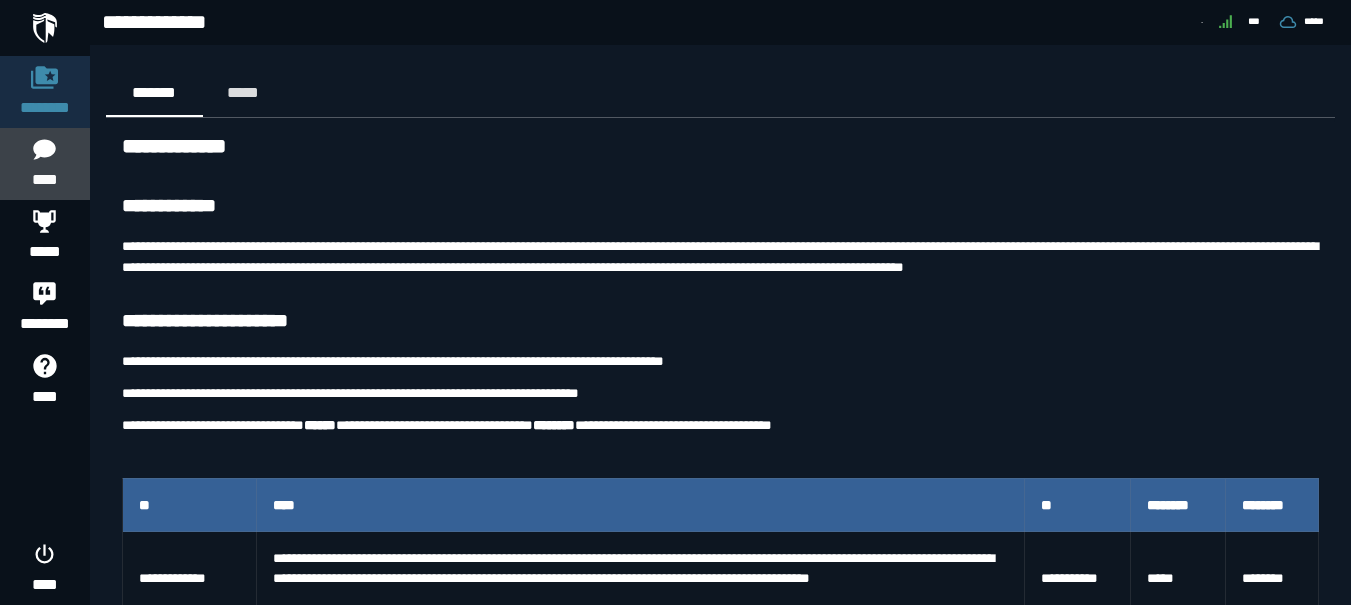 click 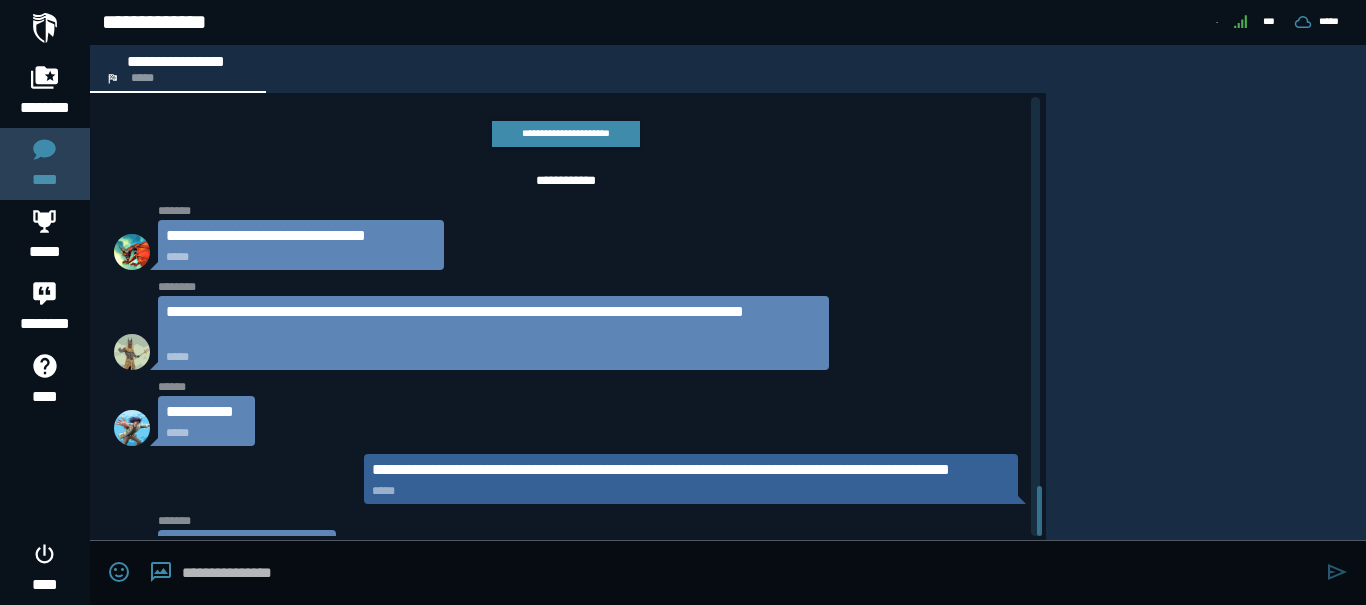 scroll, scrollTop: 3902, scrollLeft: 0, axis: vertical 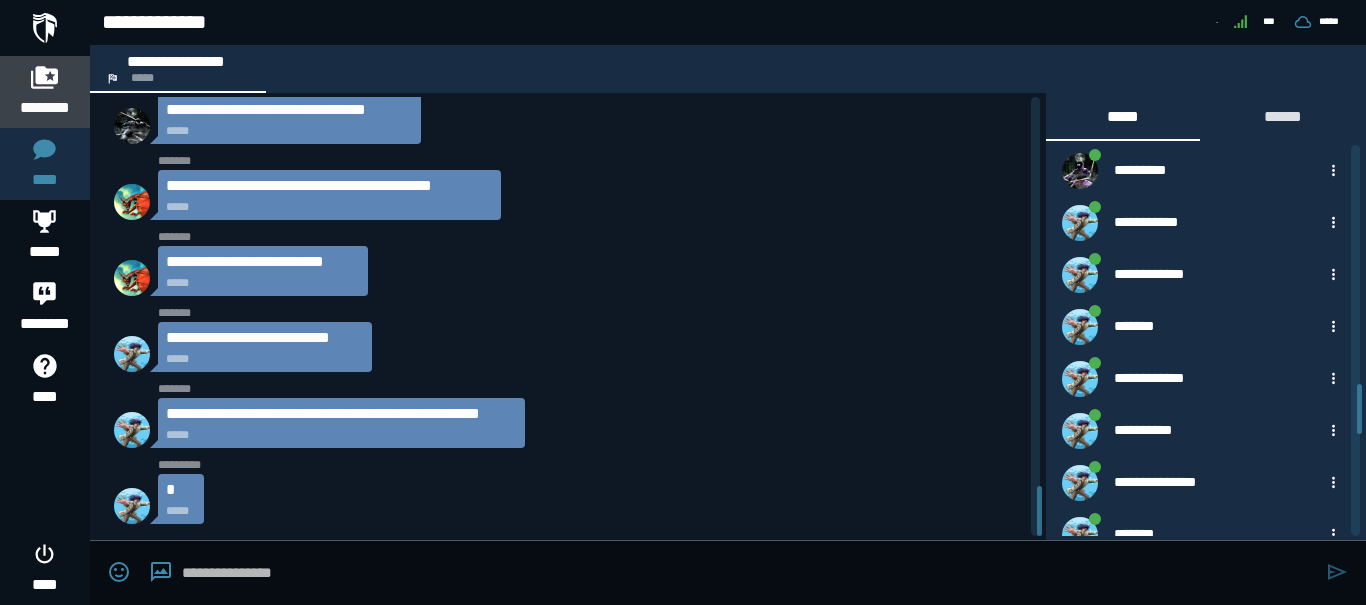click 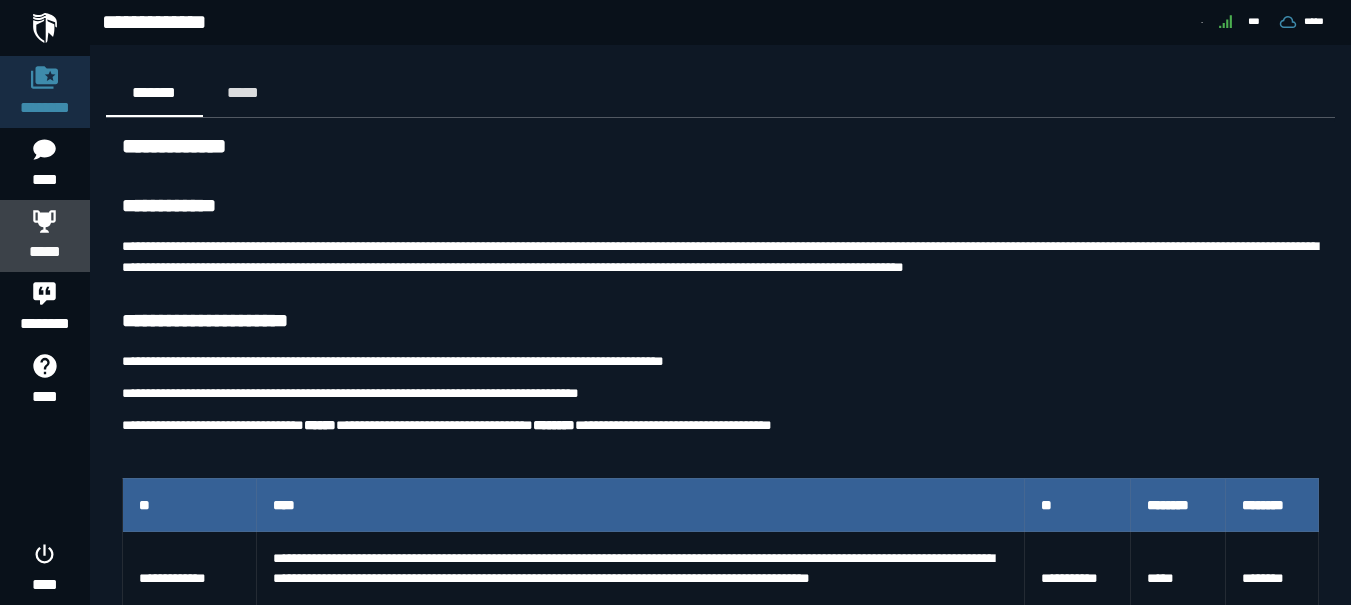 click 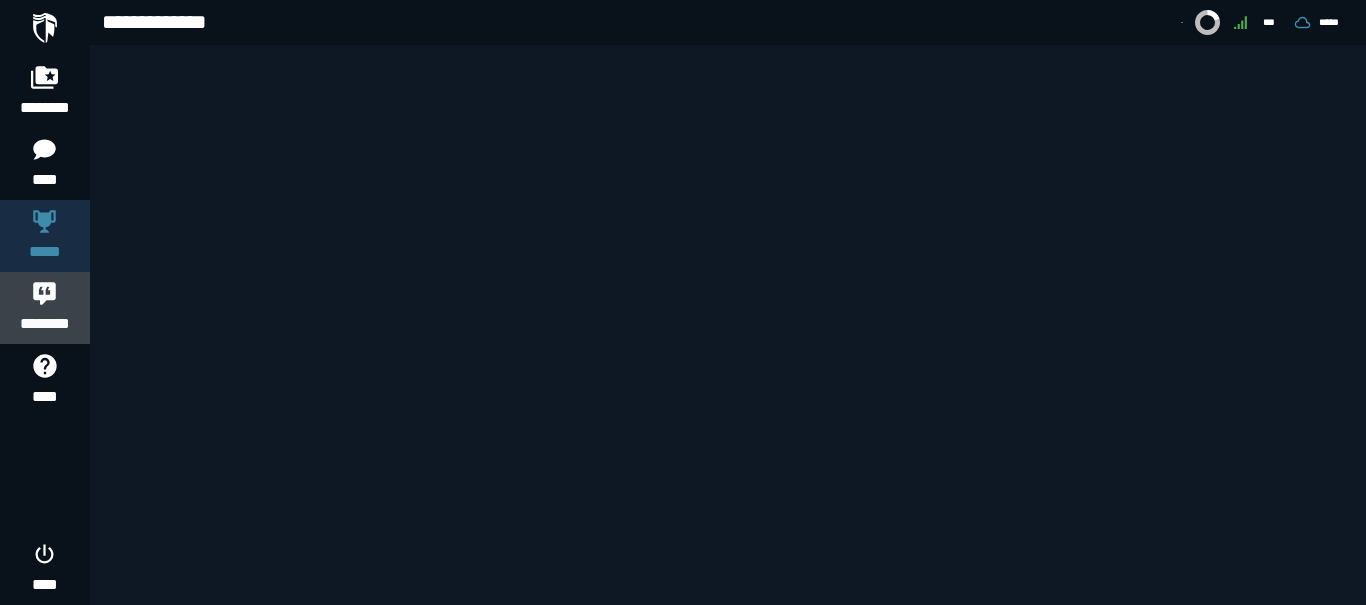 click 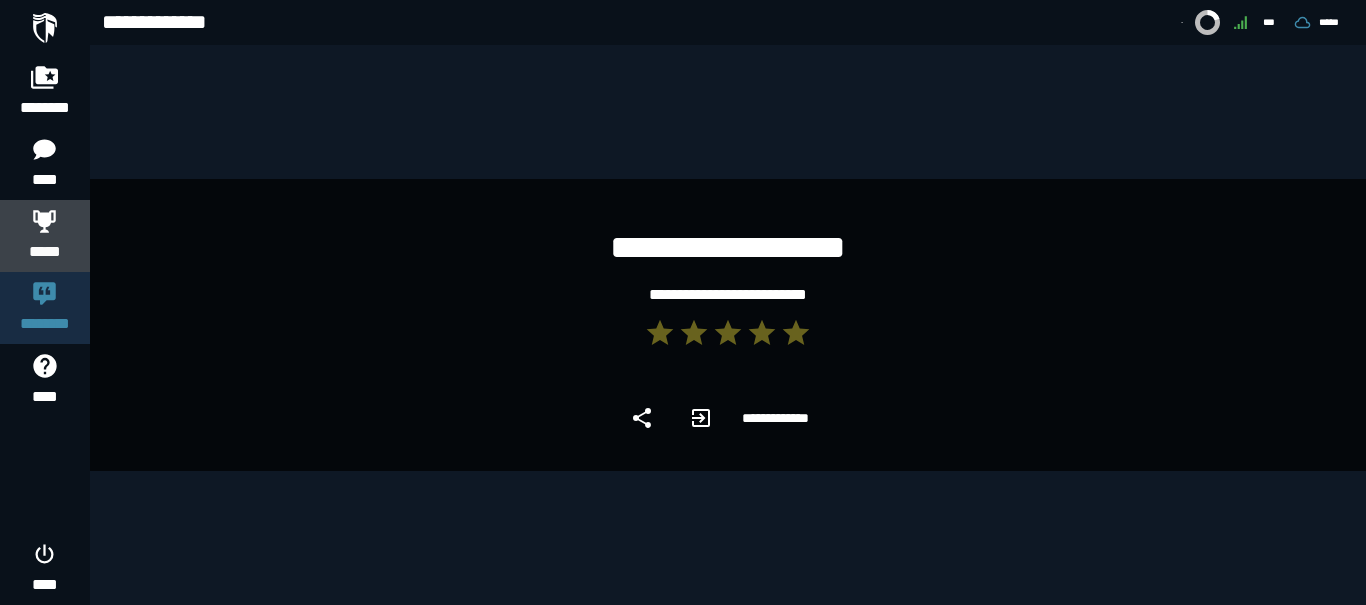 click 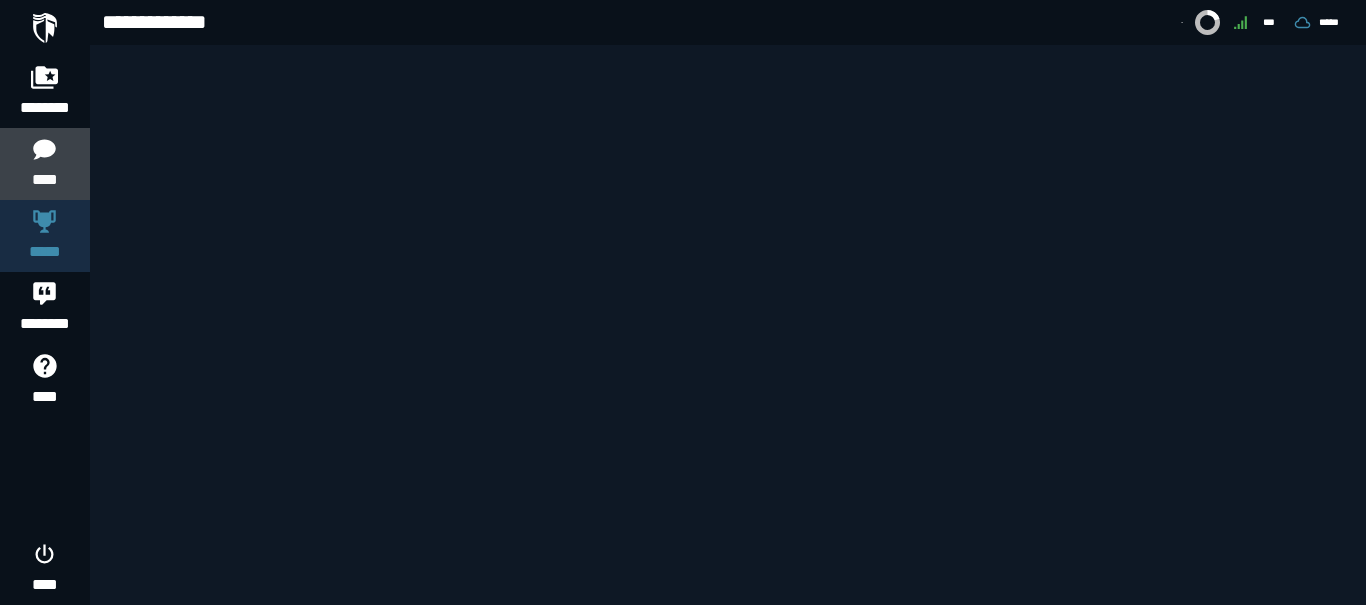 click 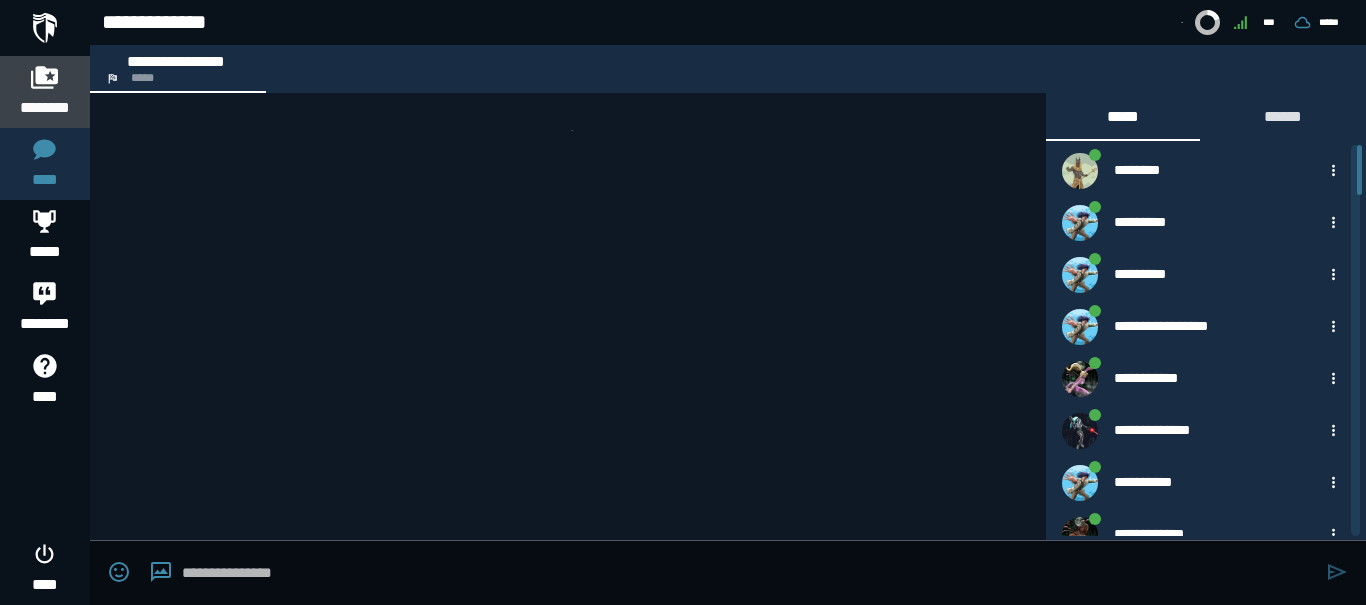 click 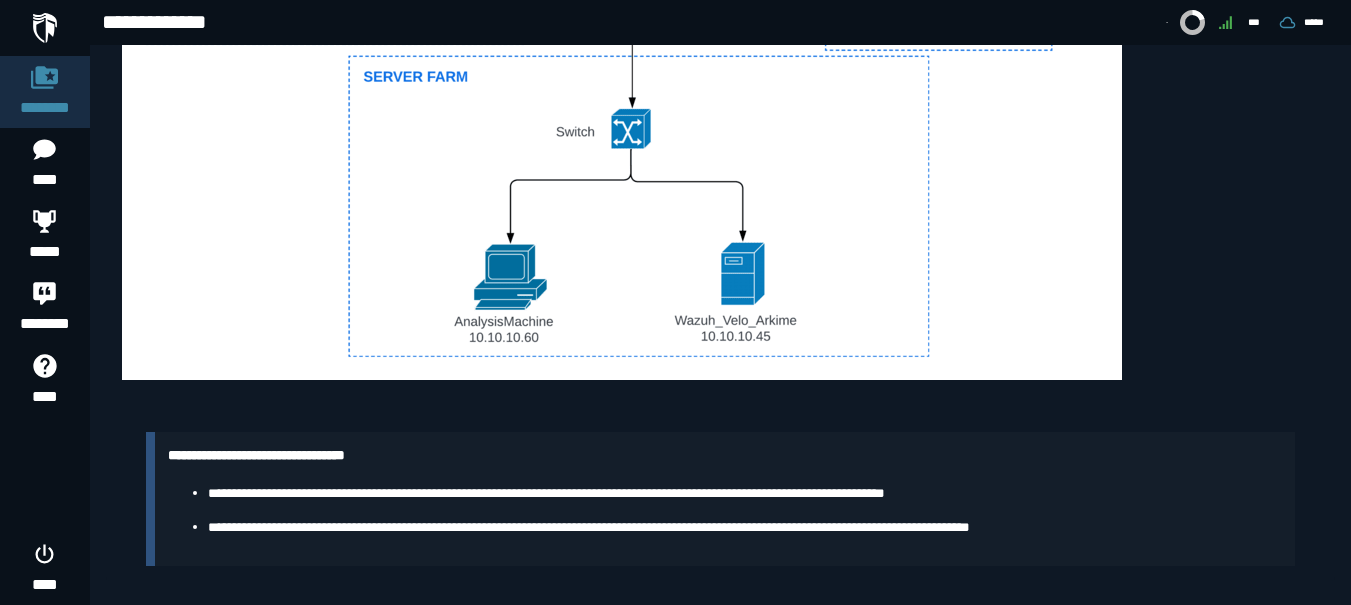 scroll, scrollTop: 985, scrollLeft: 0, axis: vertical 